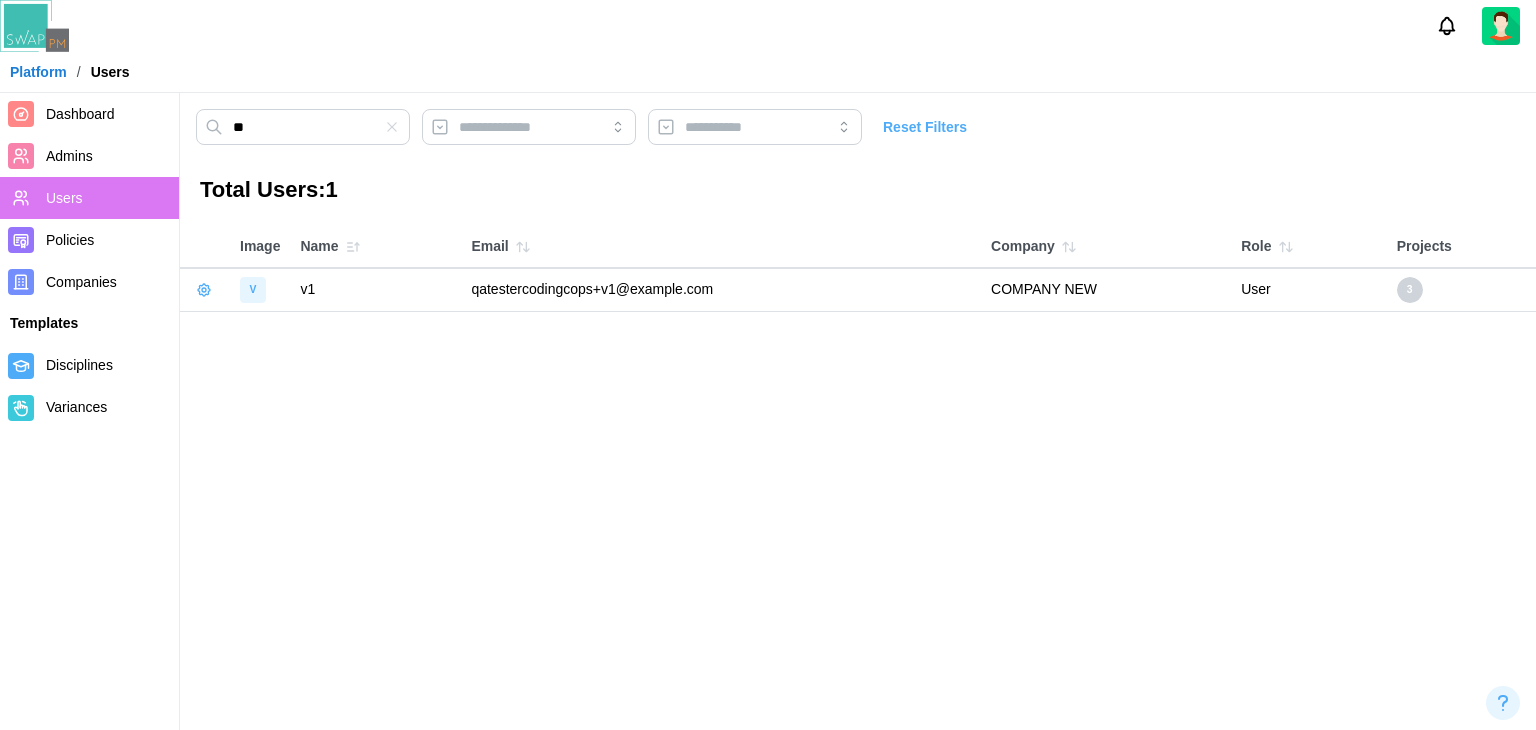 scroll, scrollTop: 0, scrollLeft: 0, axis: both 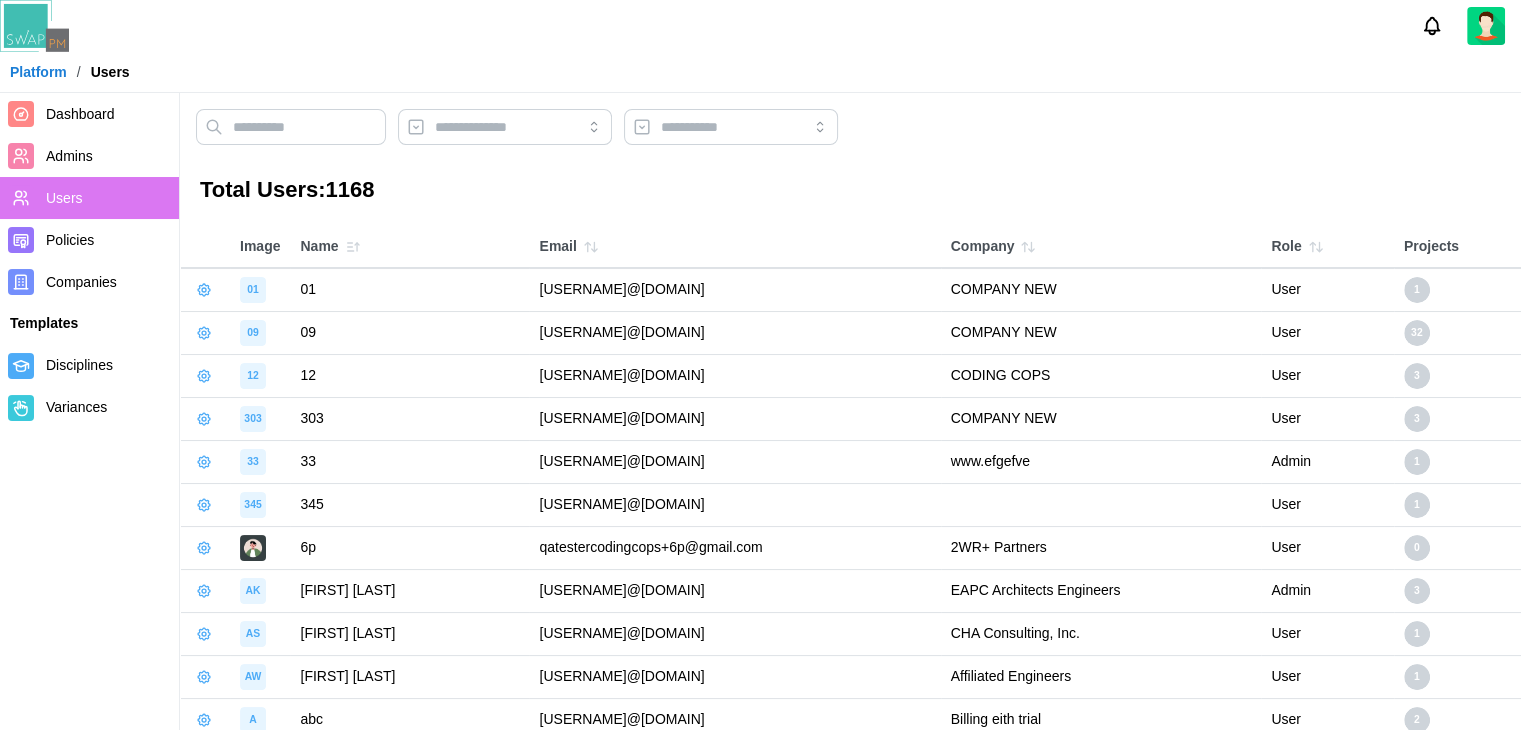 click on "Companies" at bounding box center [81, 282] 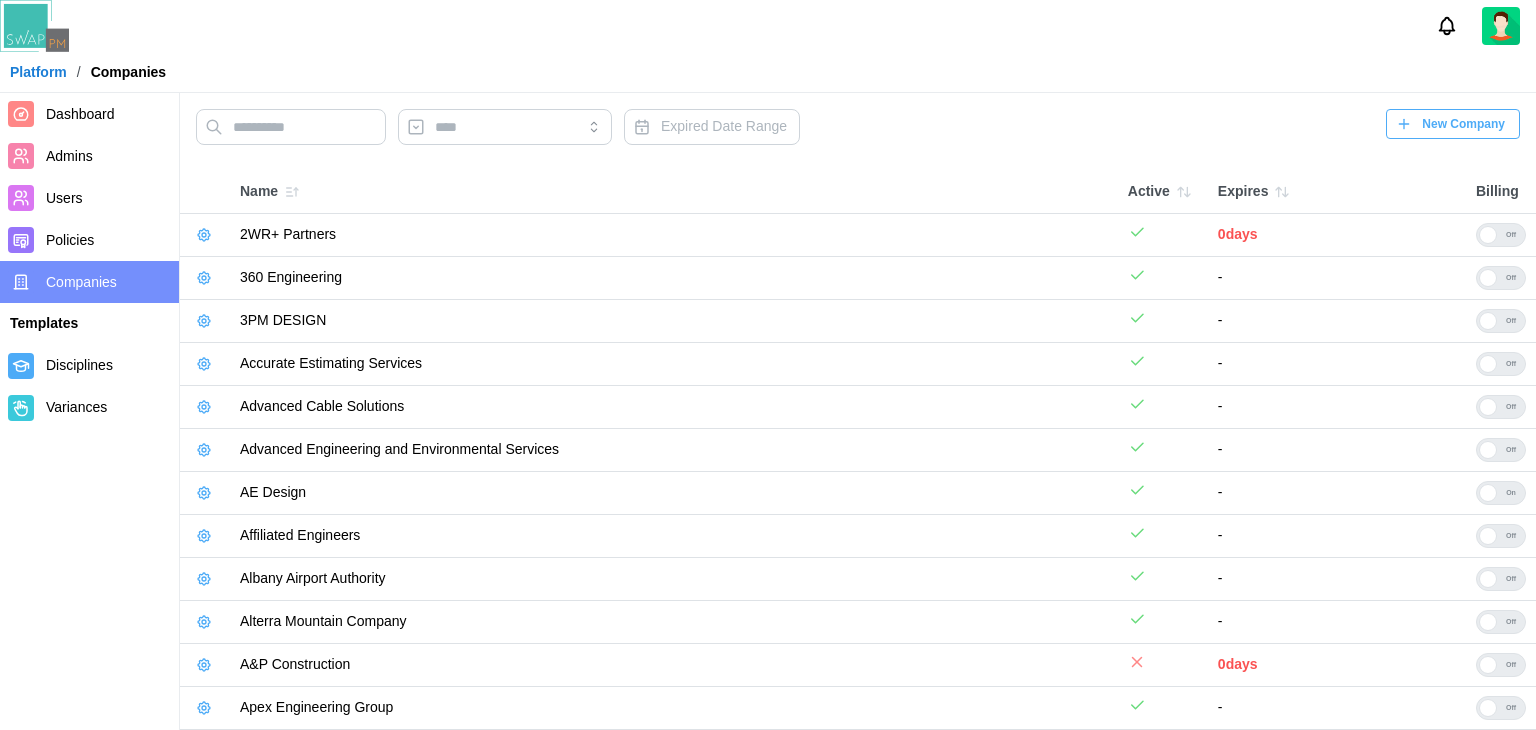 scroll, scrollTop: 0, scrollLeft: 0, axis: both 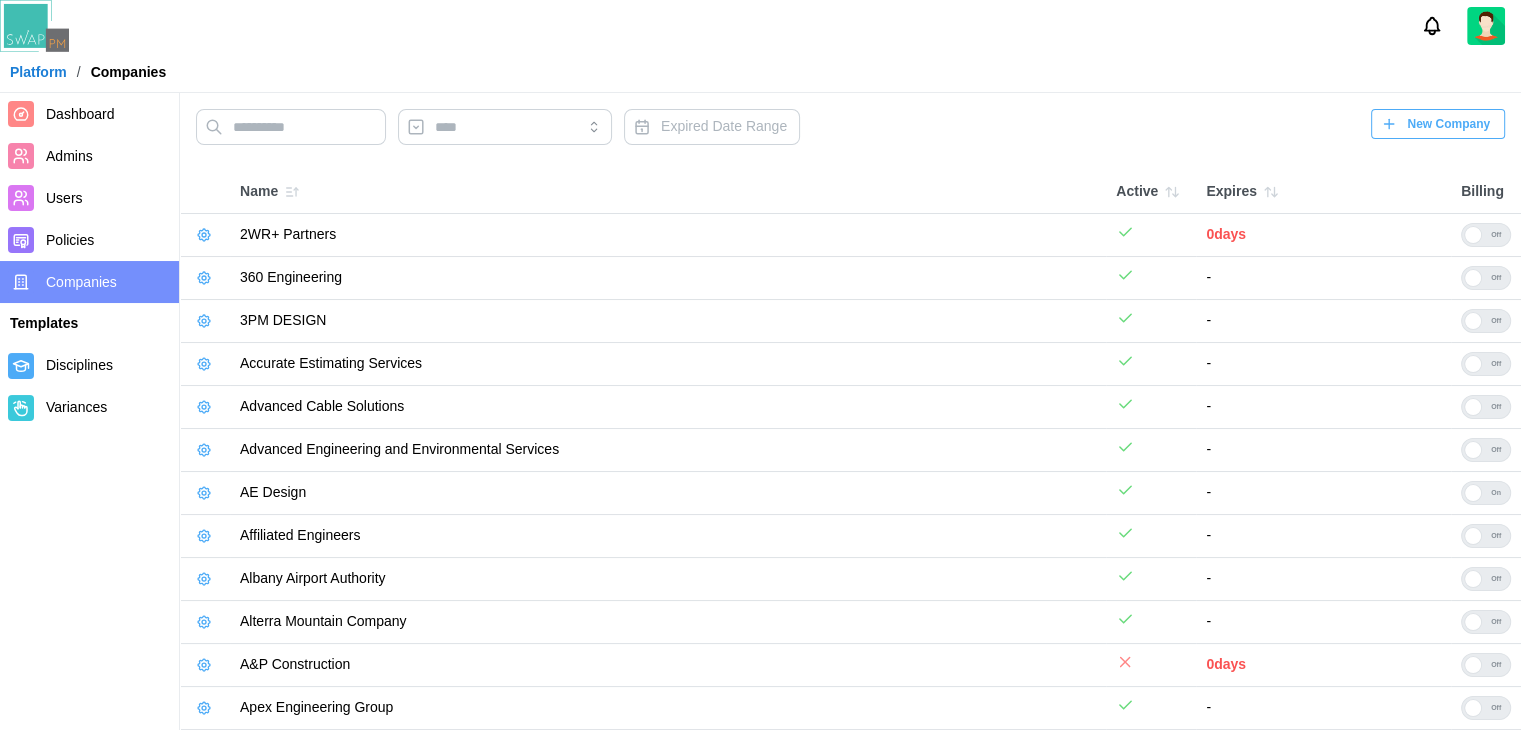 type 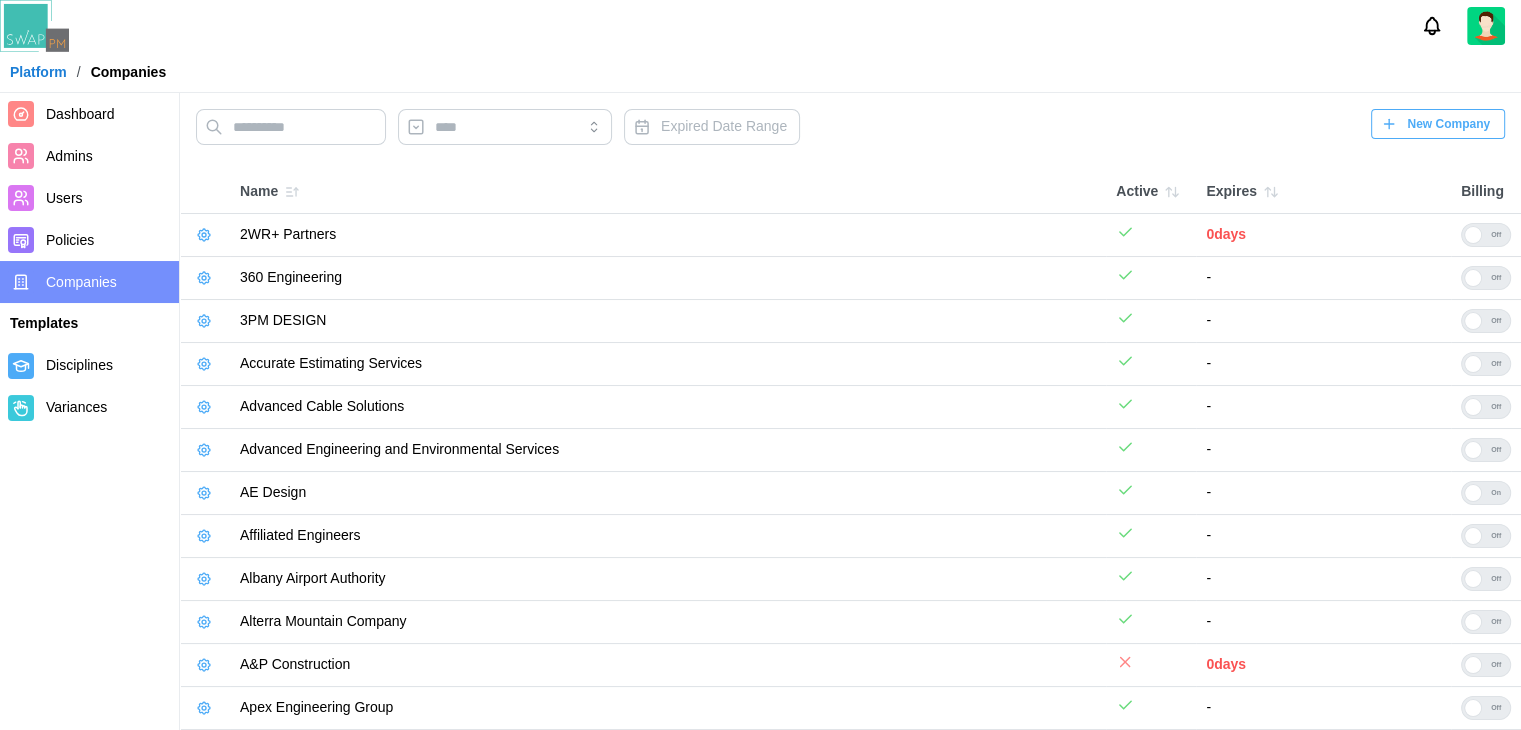 type 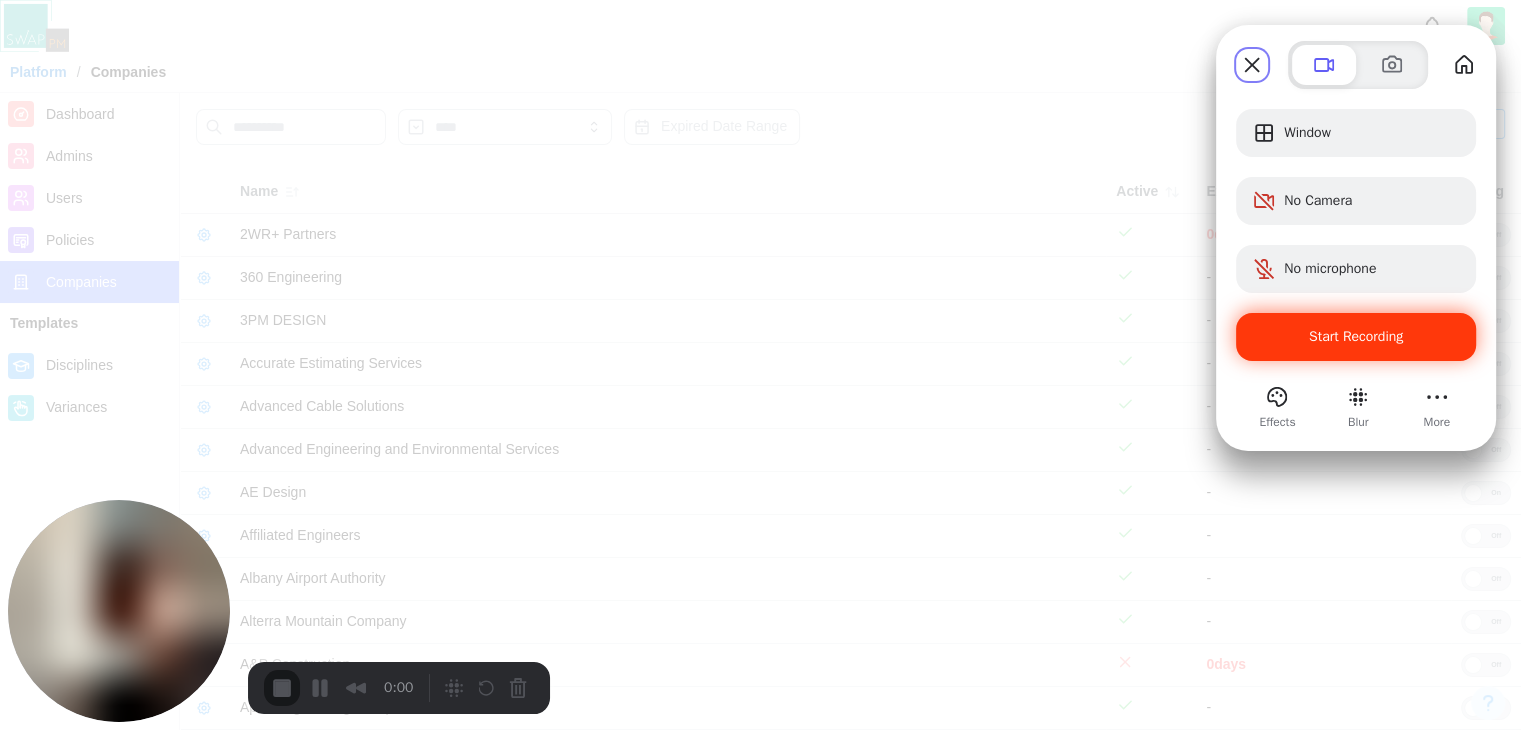 click on "Start Recording" at bounding box center (1356, 337) 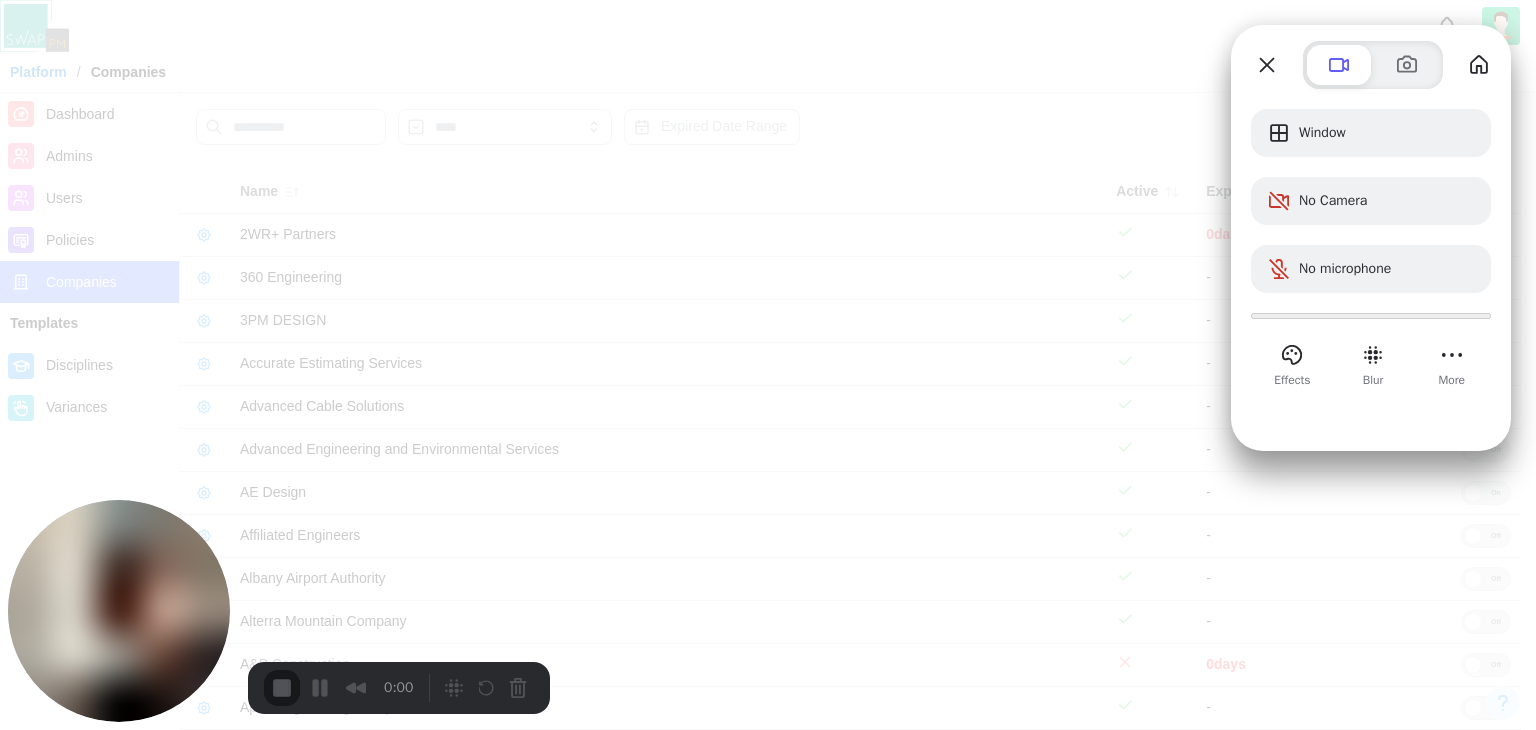 click on "Yes, proceed" at bounding box center [435, 1650] 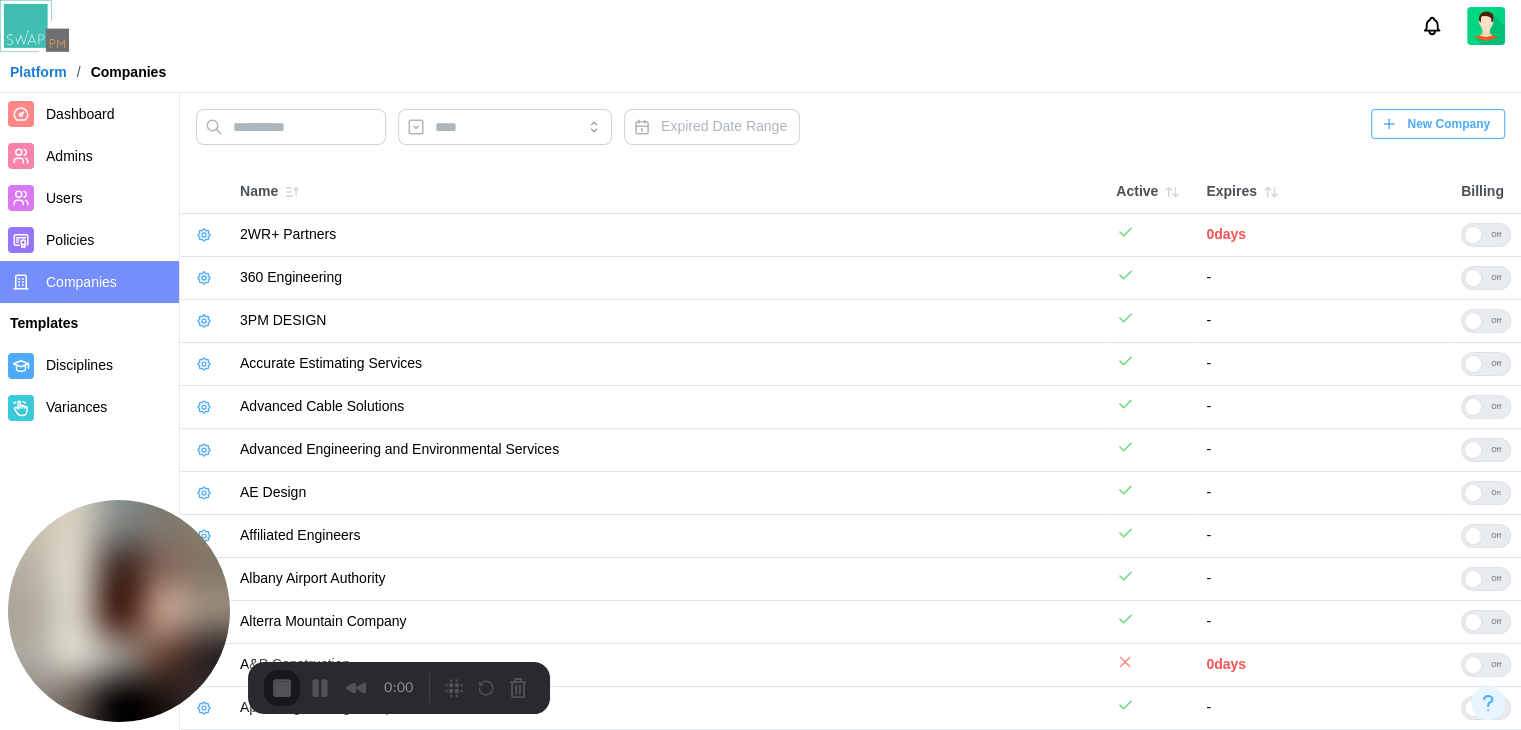 click on "Expired Date Range New Company" at bounding box center (850, 132) 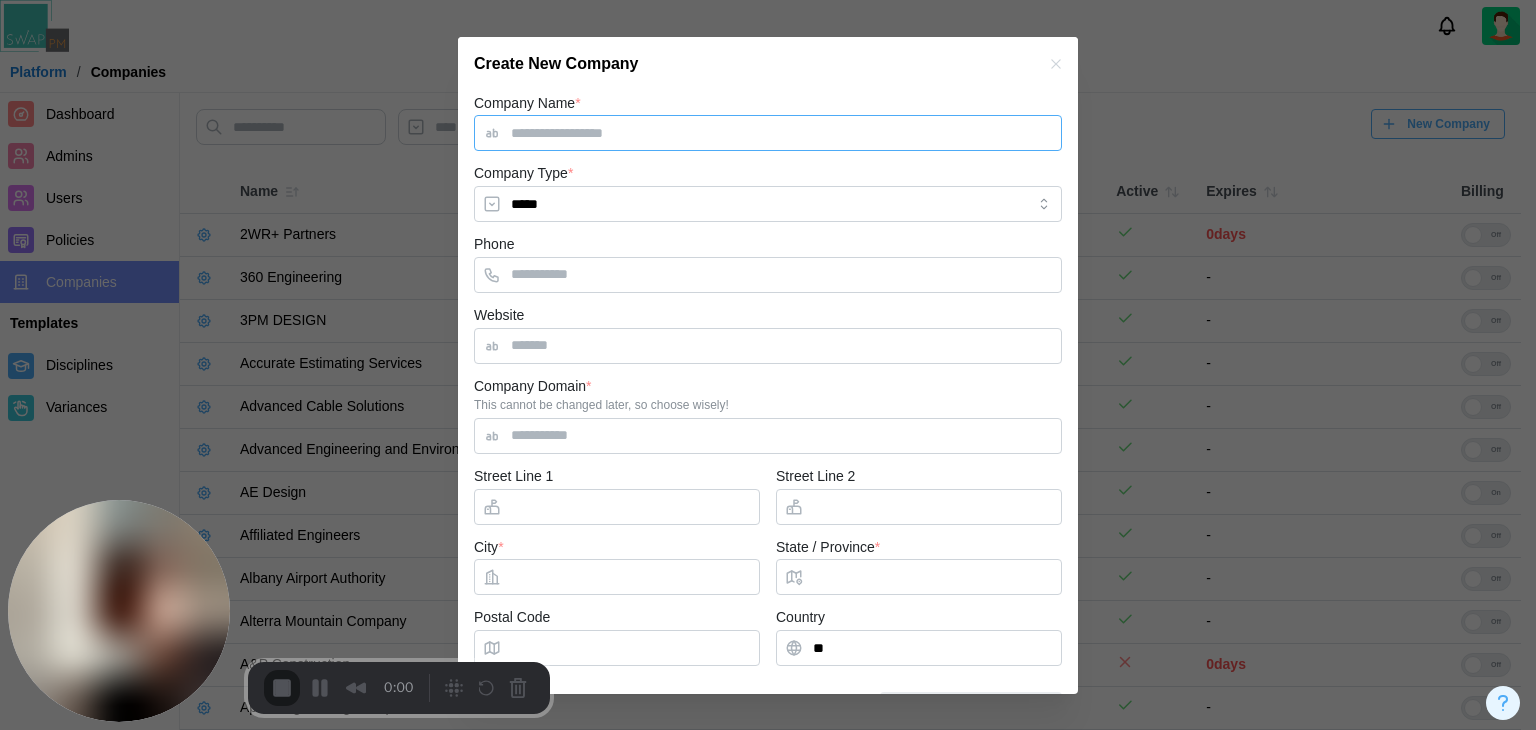 click on "Company Name  *" at bounding box center [768, 133] 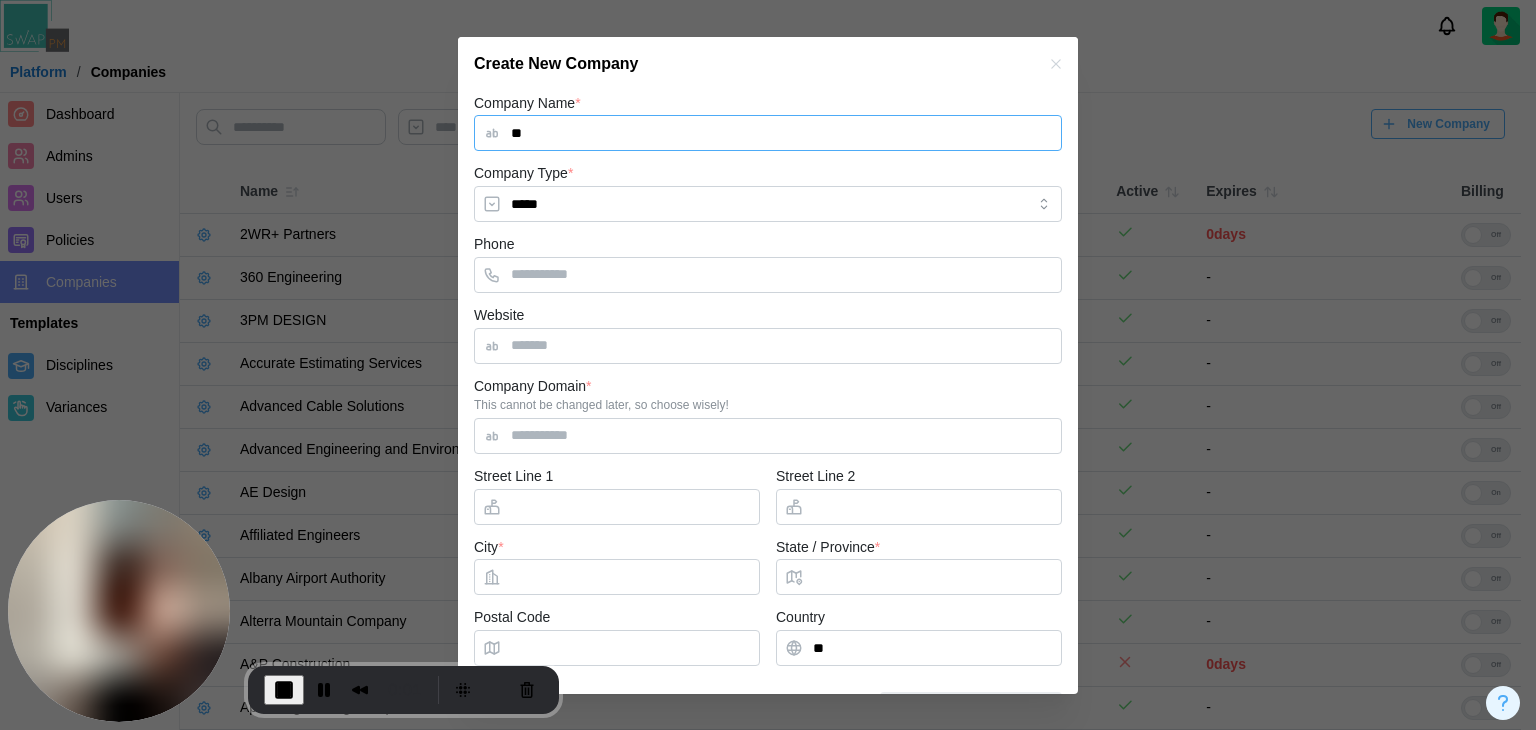 type on "*" 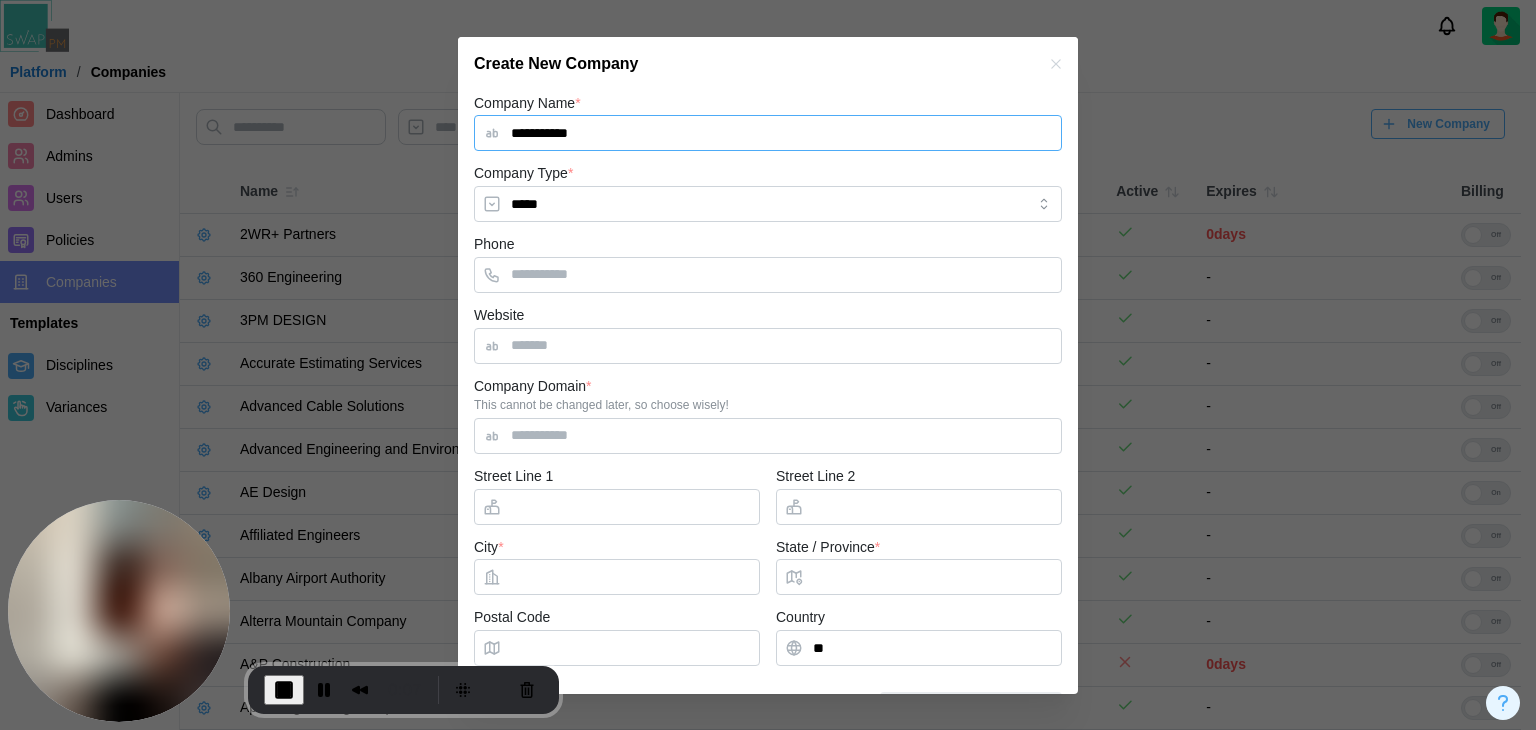 type on "**********" 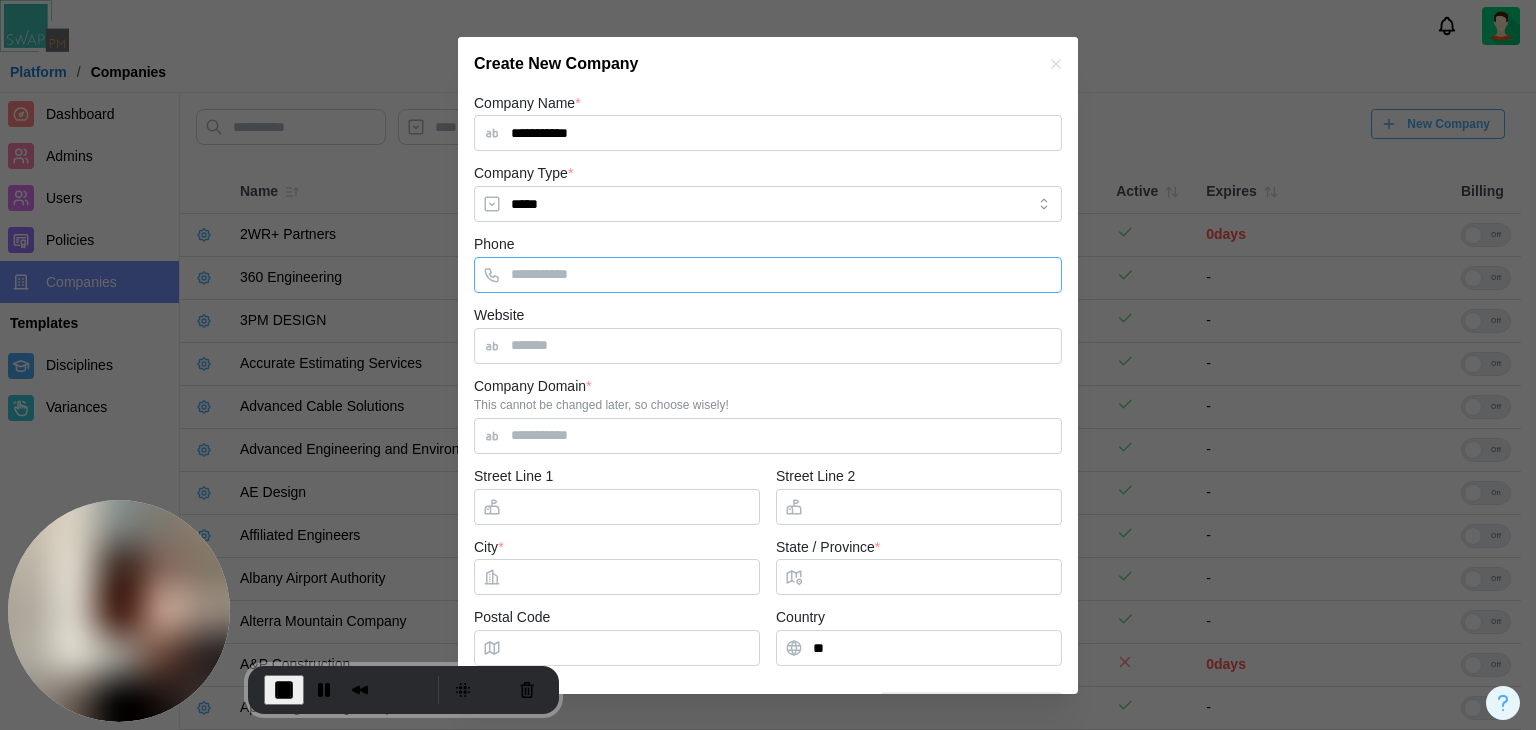 click on "Phone" at bounding box center (768, 275) 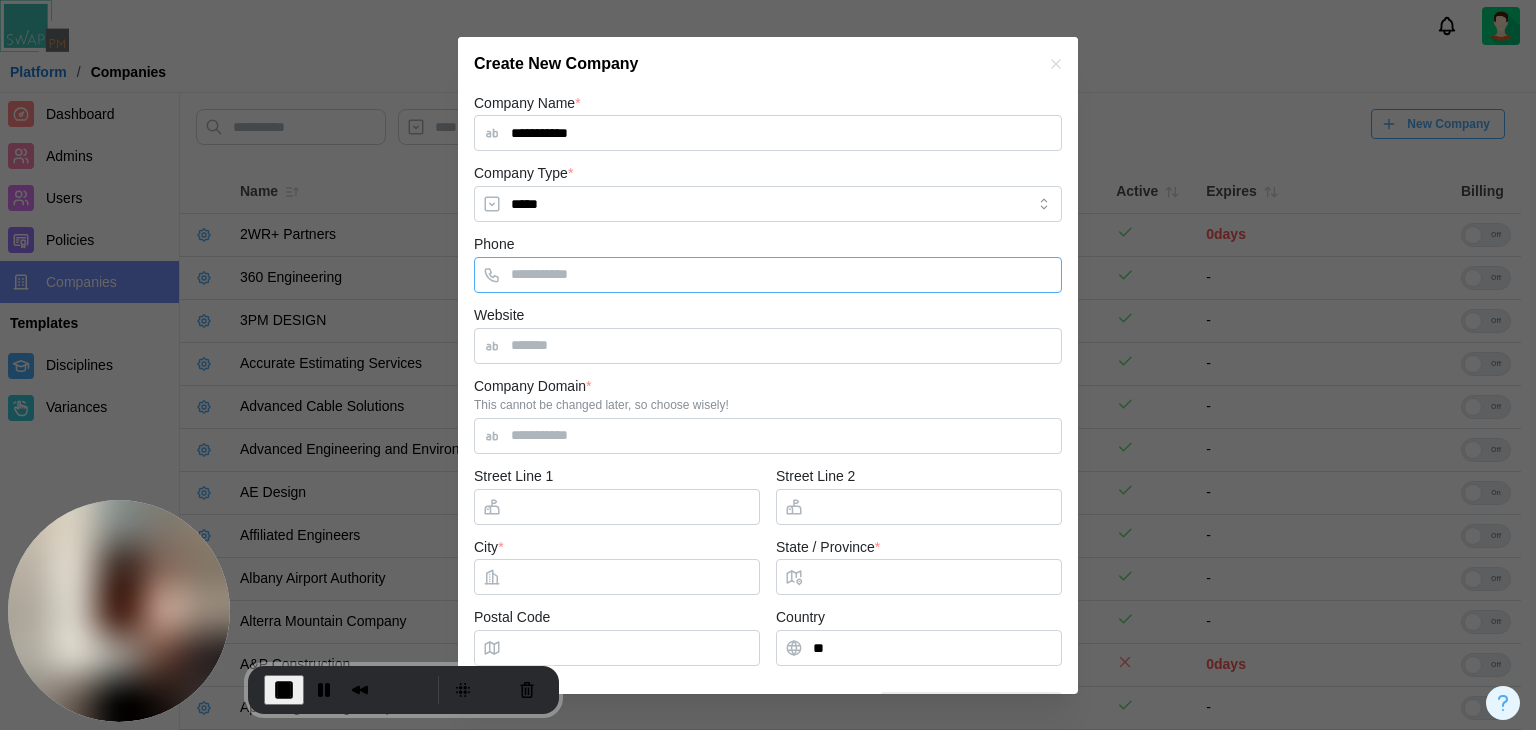 type on "**********" 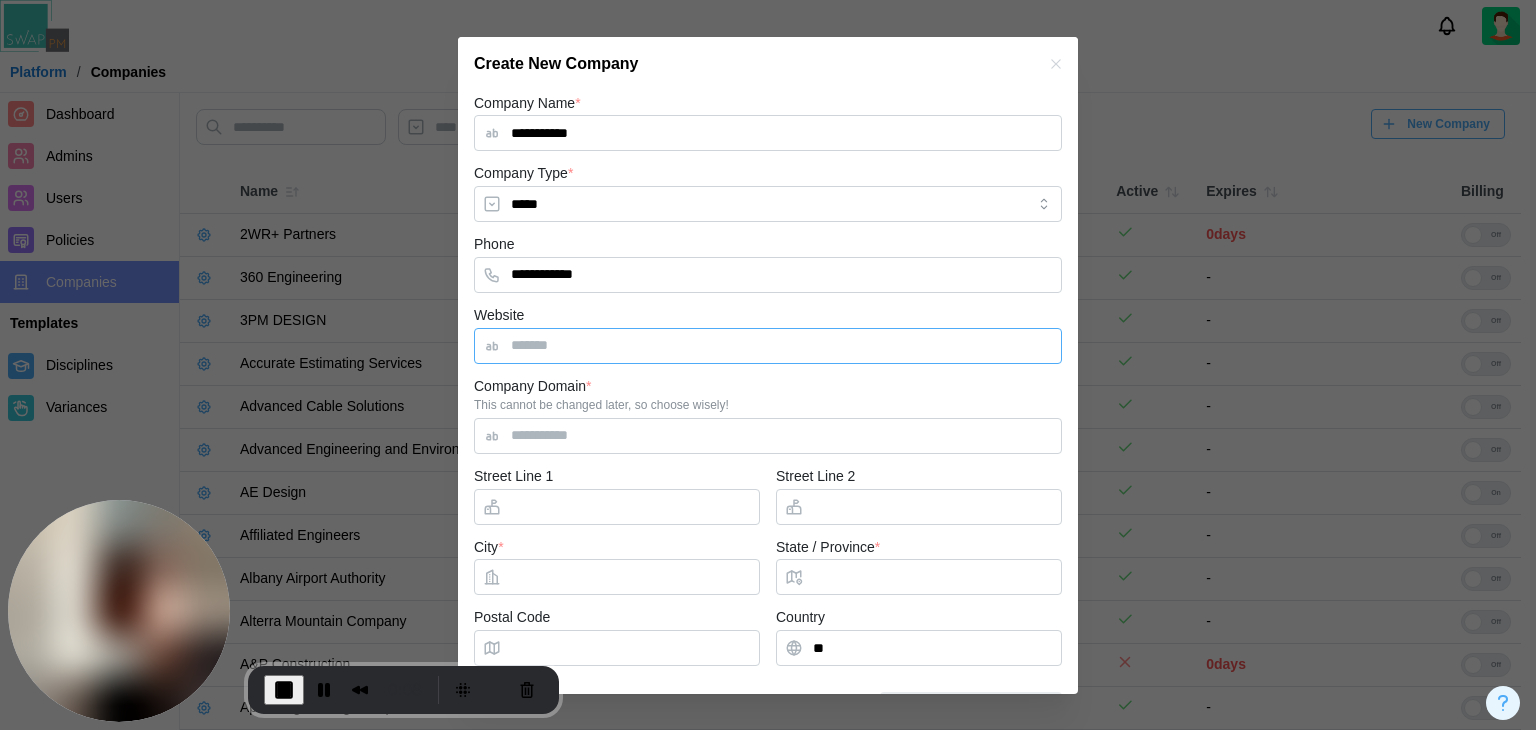 click on "Website" at bounding box center (768, 346) 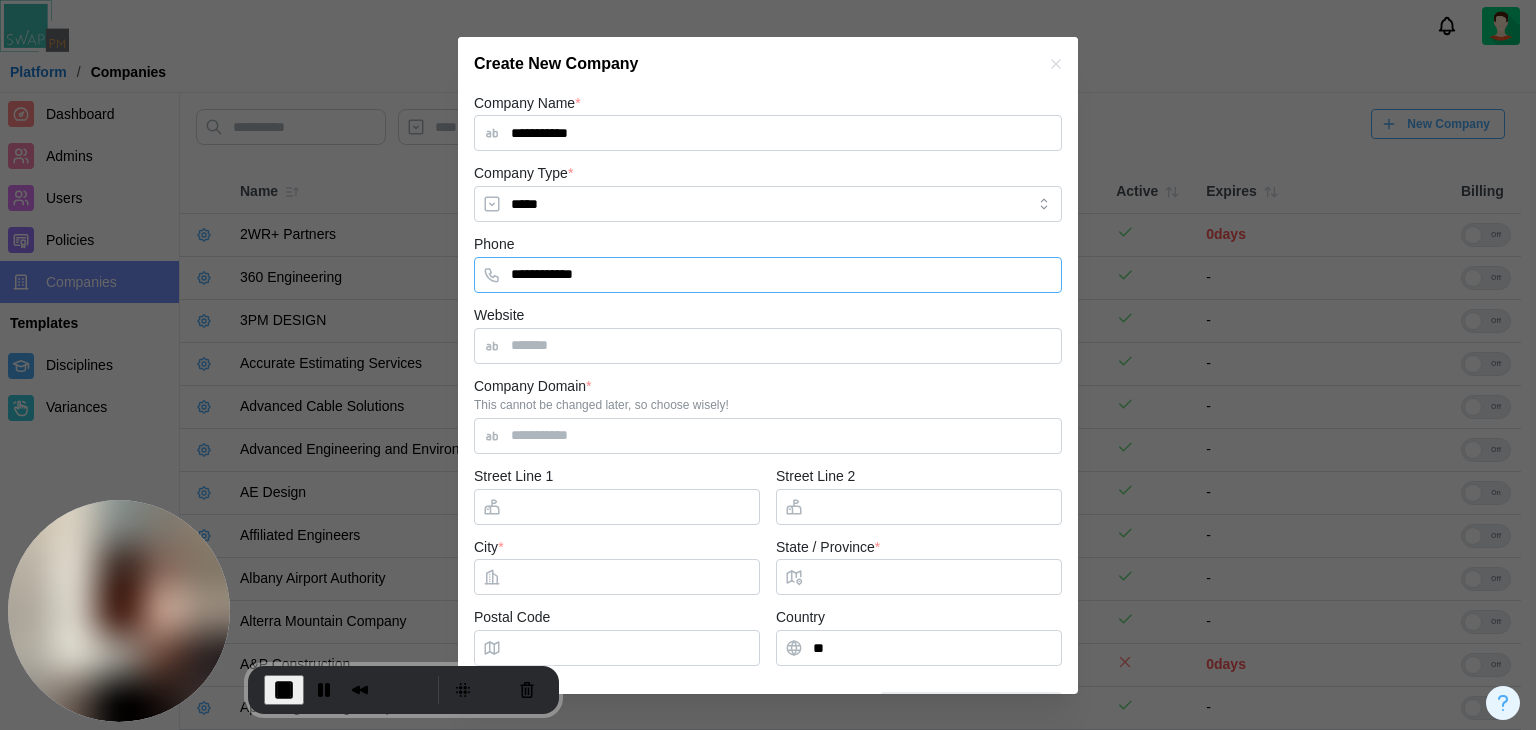 click on "**********" at bounding box center (768, 275) 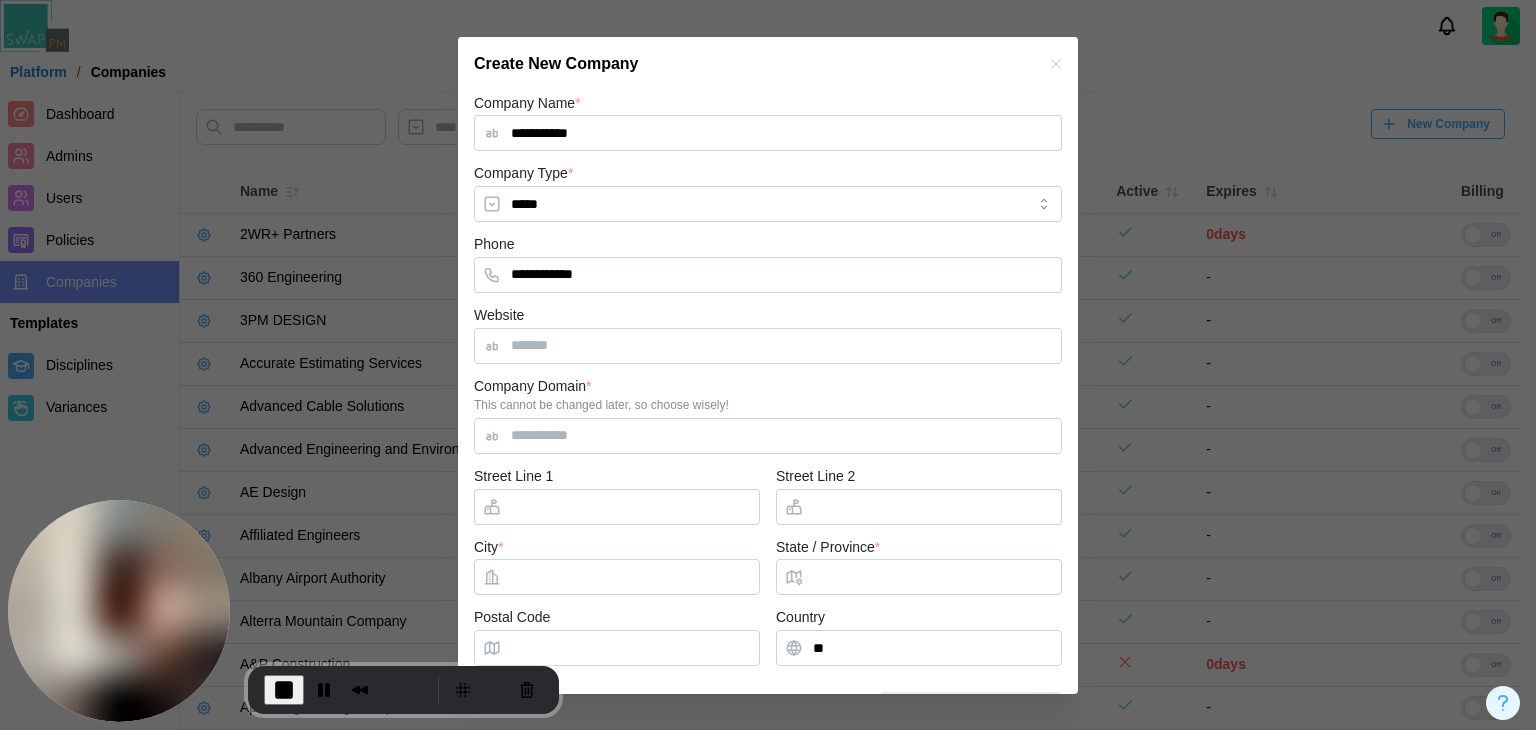 click on "Company Domain  *" at bounding box center (533, 387) 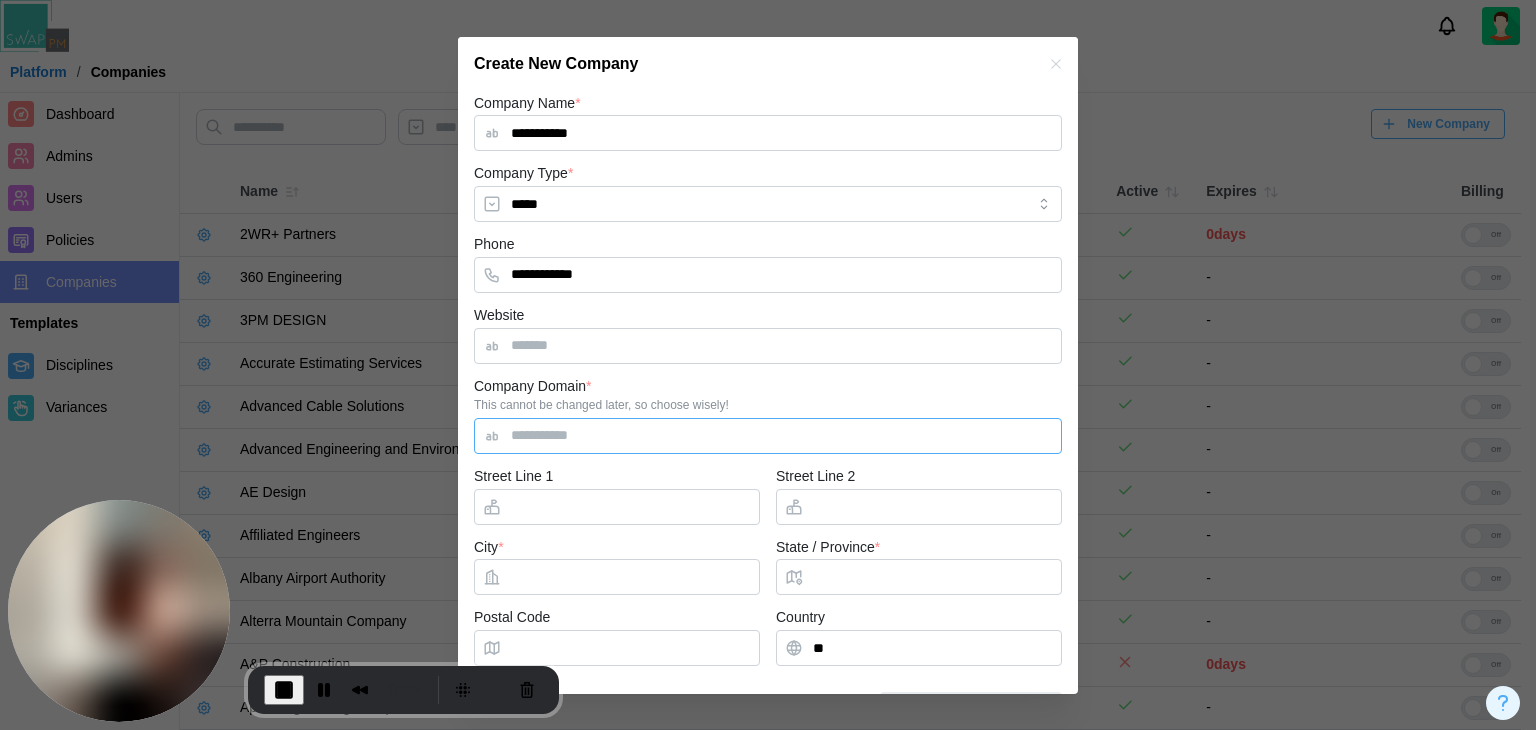 click on "Company Domain  *" at bounding box center (768, 436) 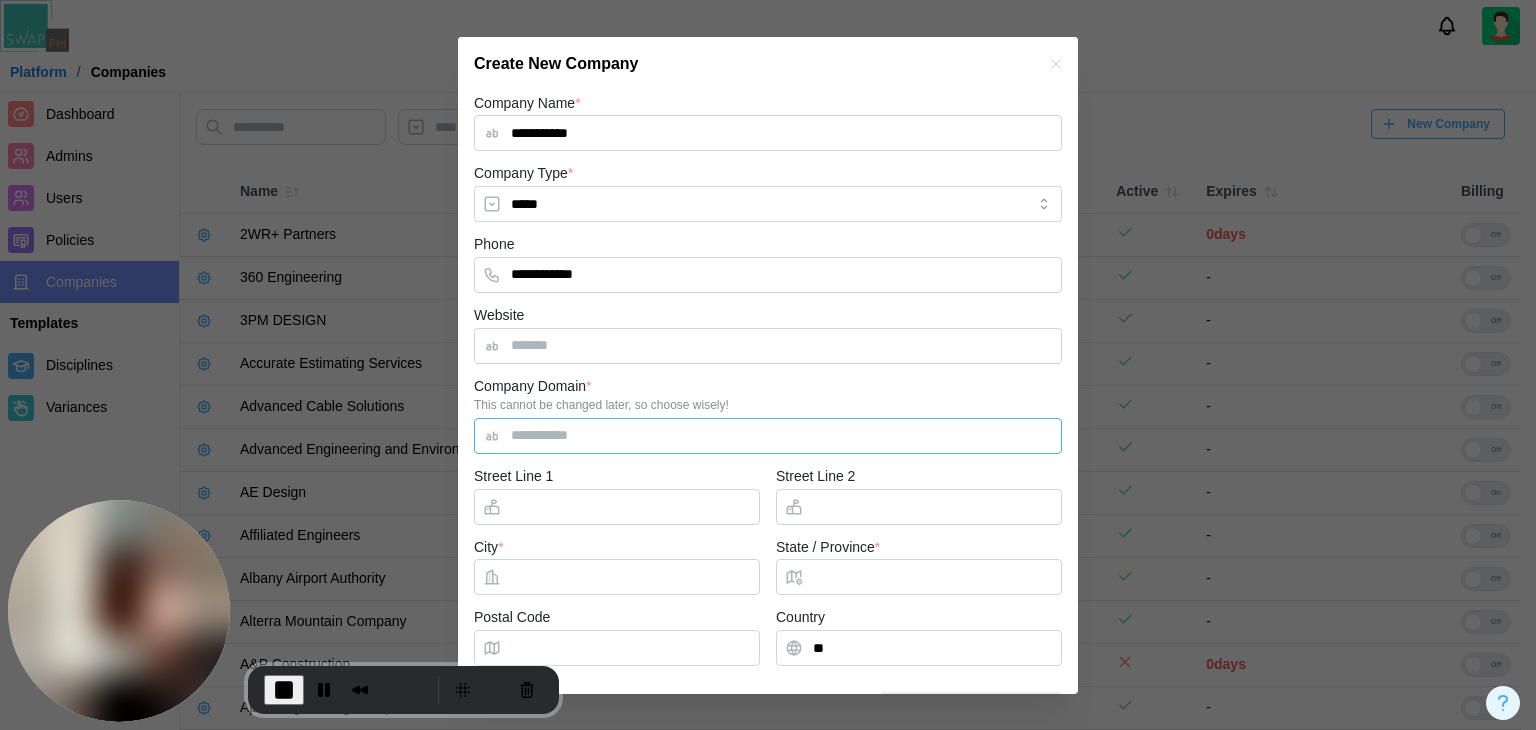 scroll, scrollTop: 51, scrollLeft: 0, axis: vertical 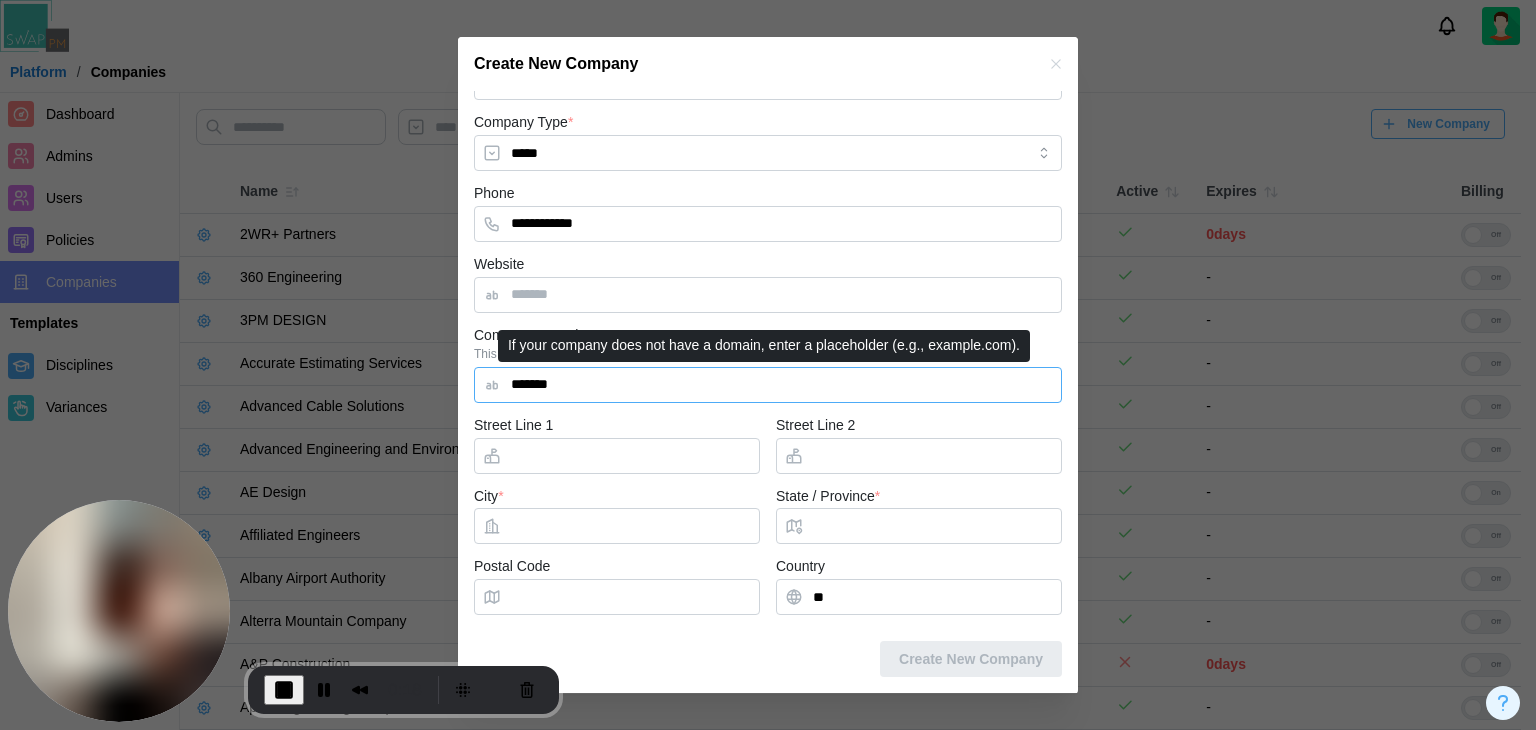 type on "*******" 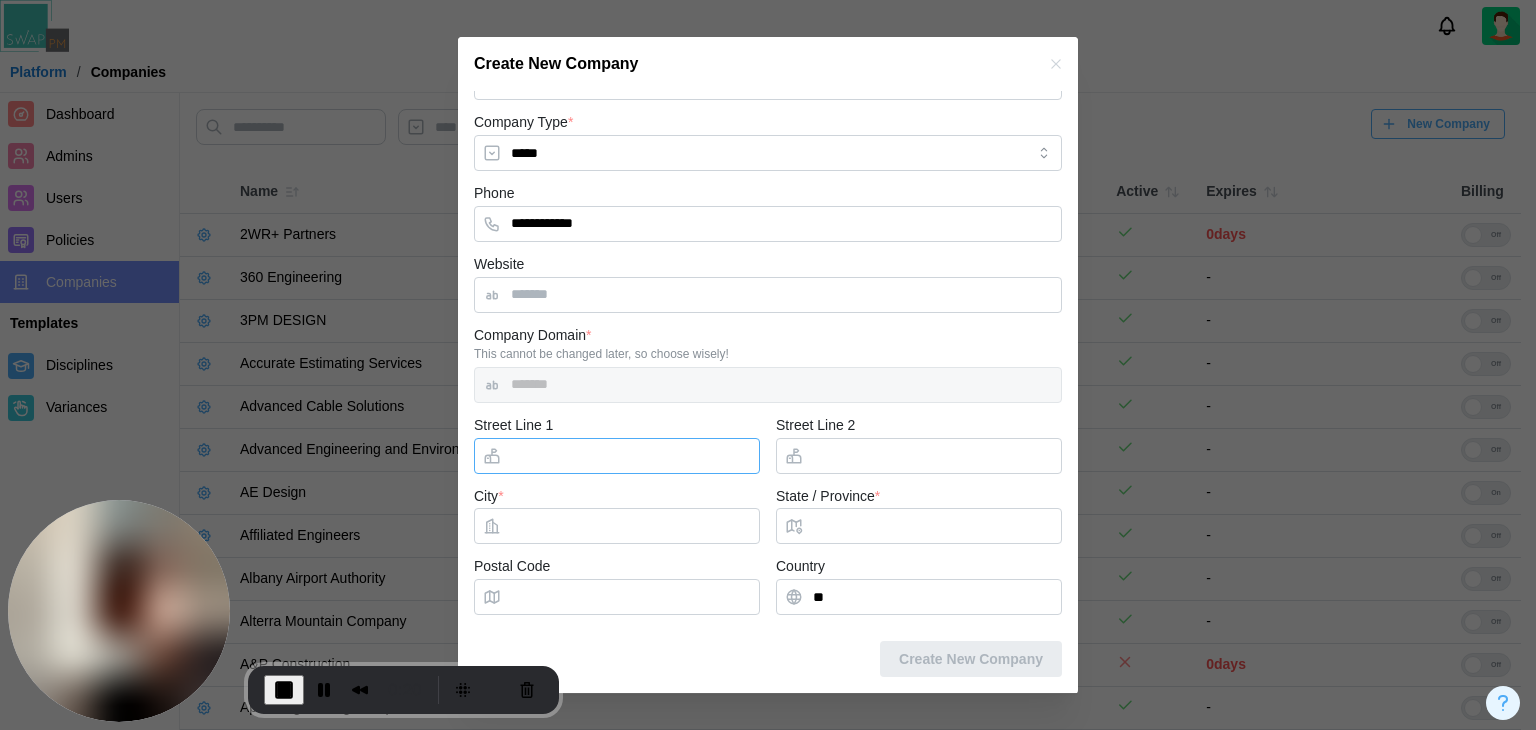 click on "Street Line 1" at bounding box center (617, 456) 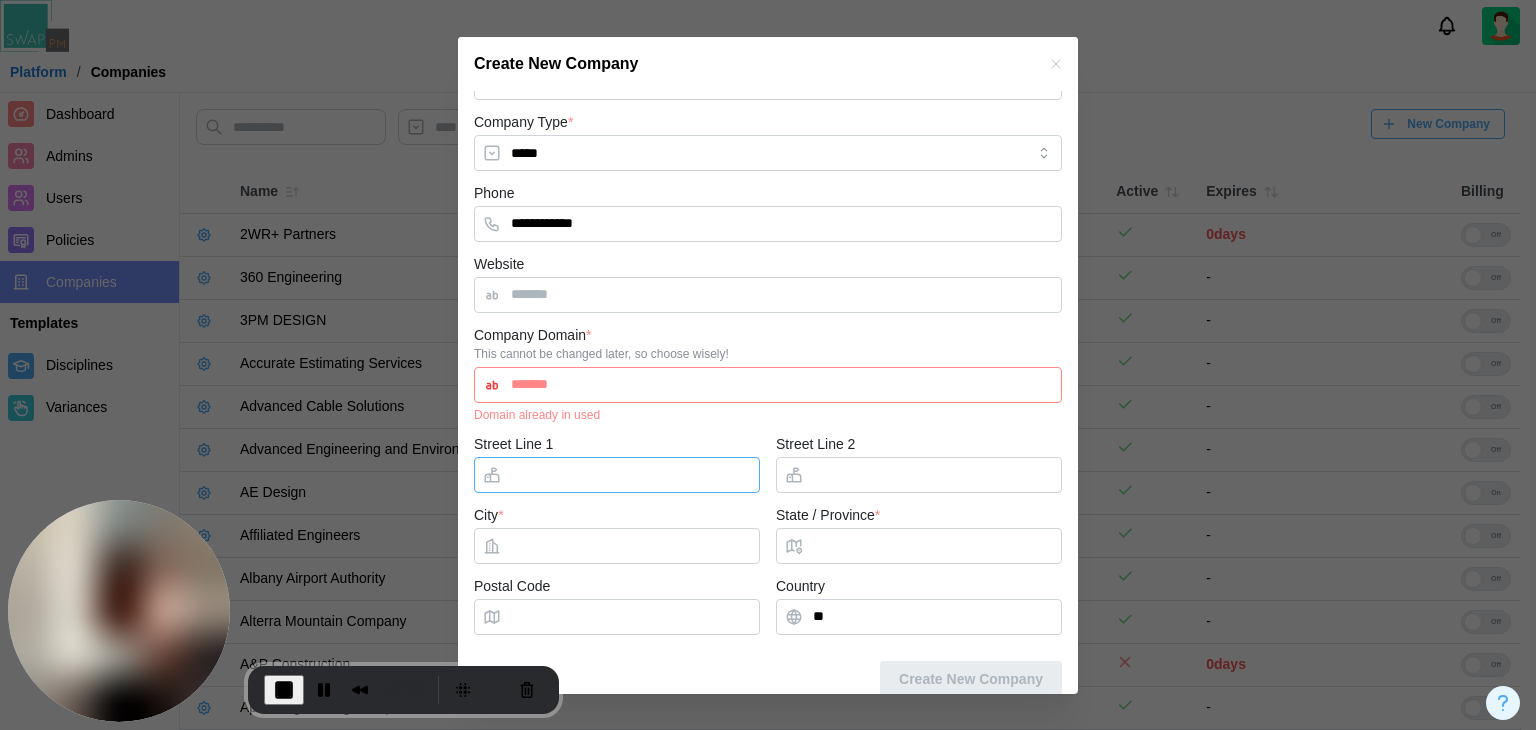 type on "**********" 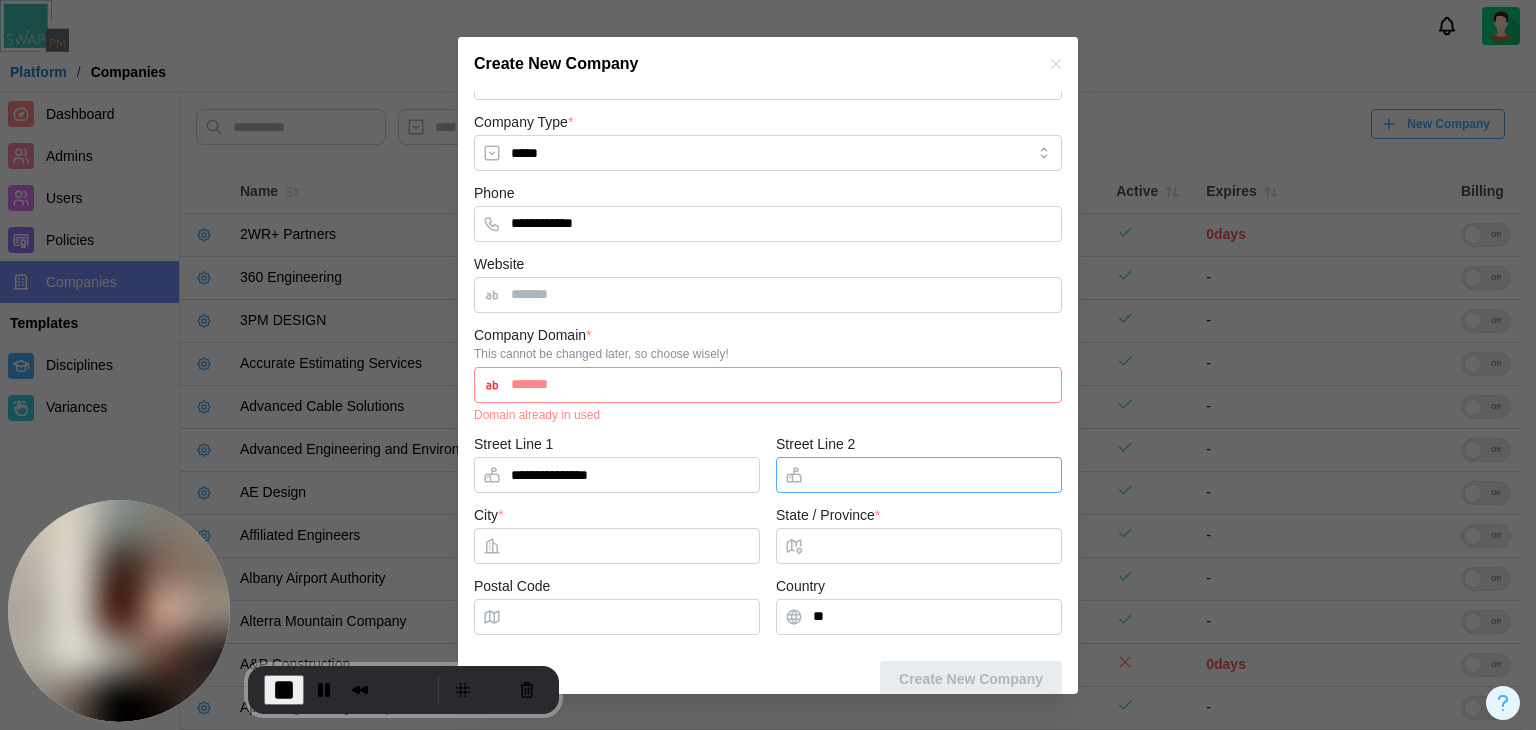 type on "********" 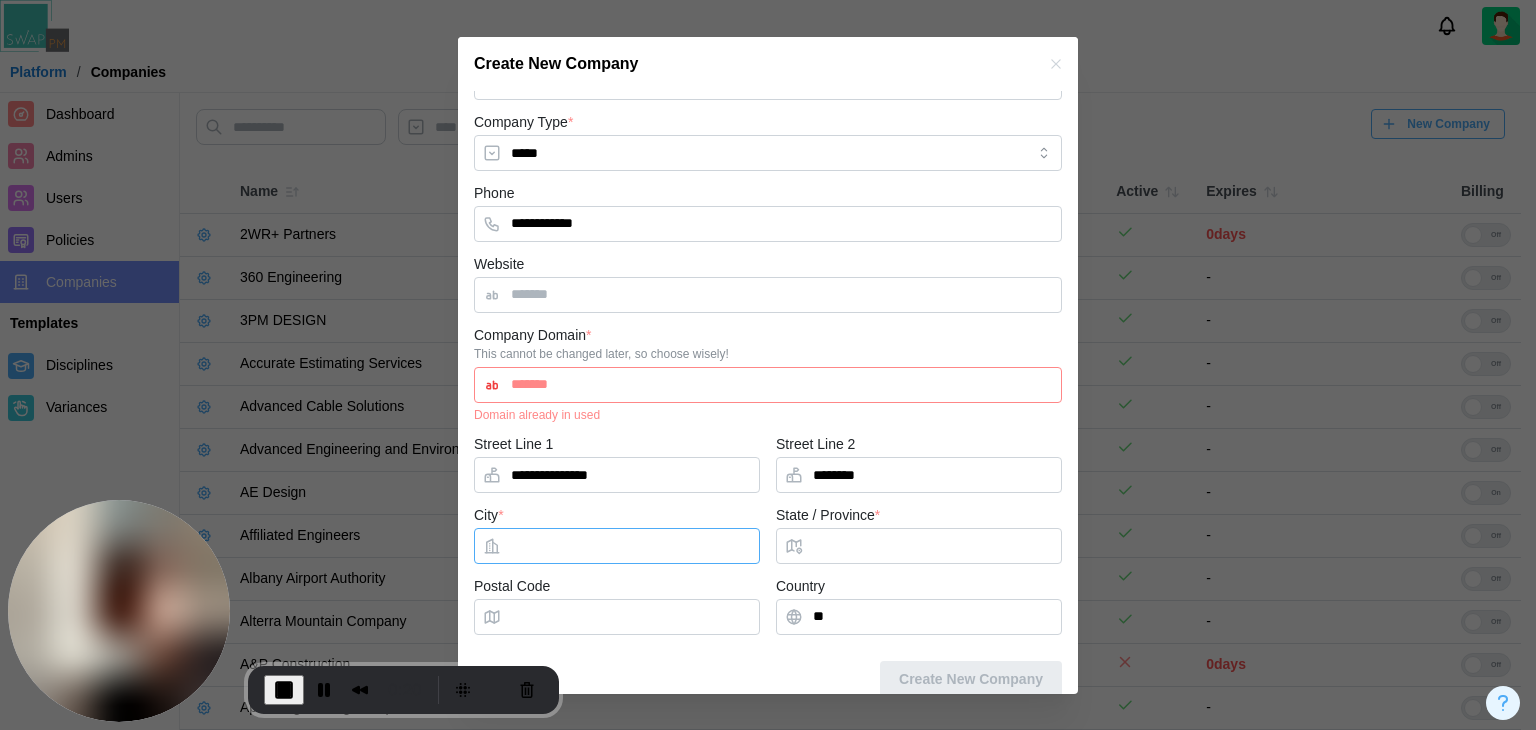 type on "******" 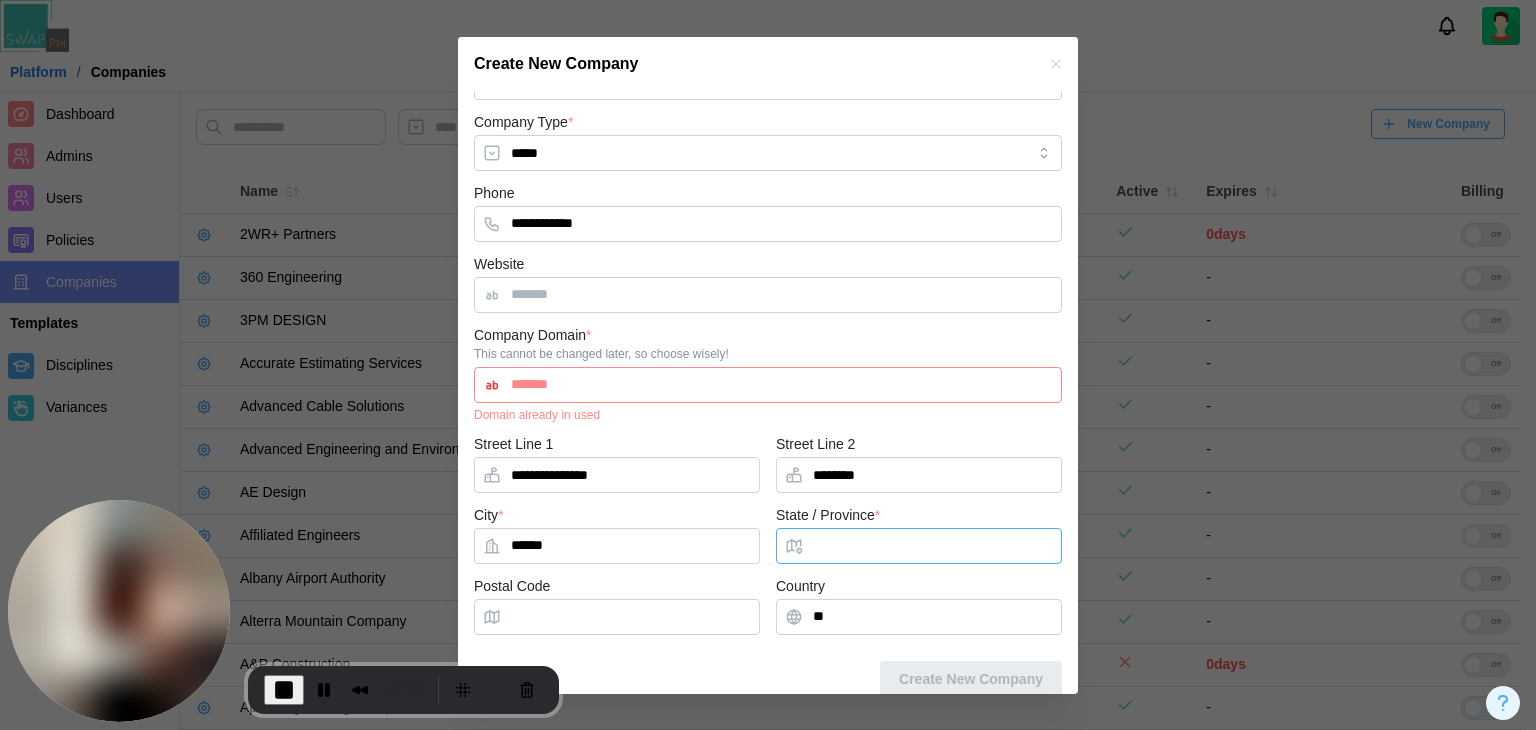 type on "******" 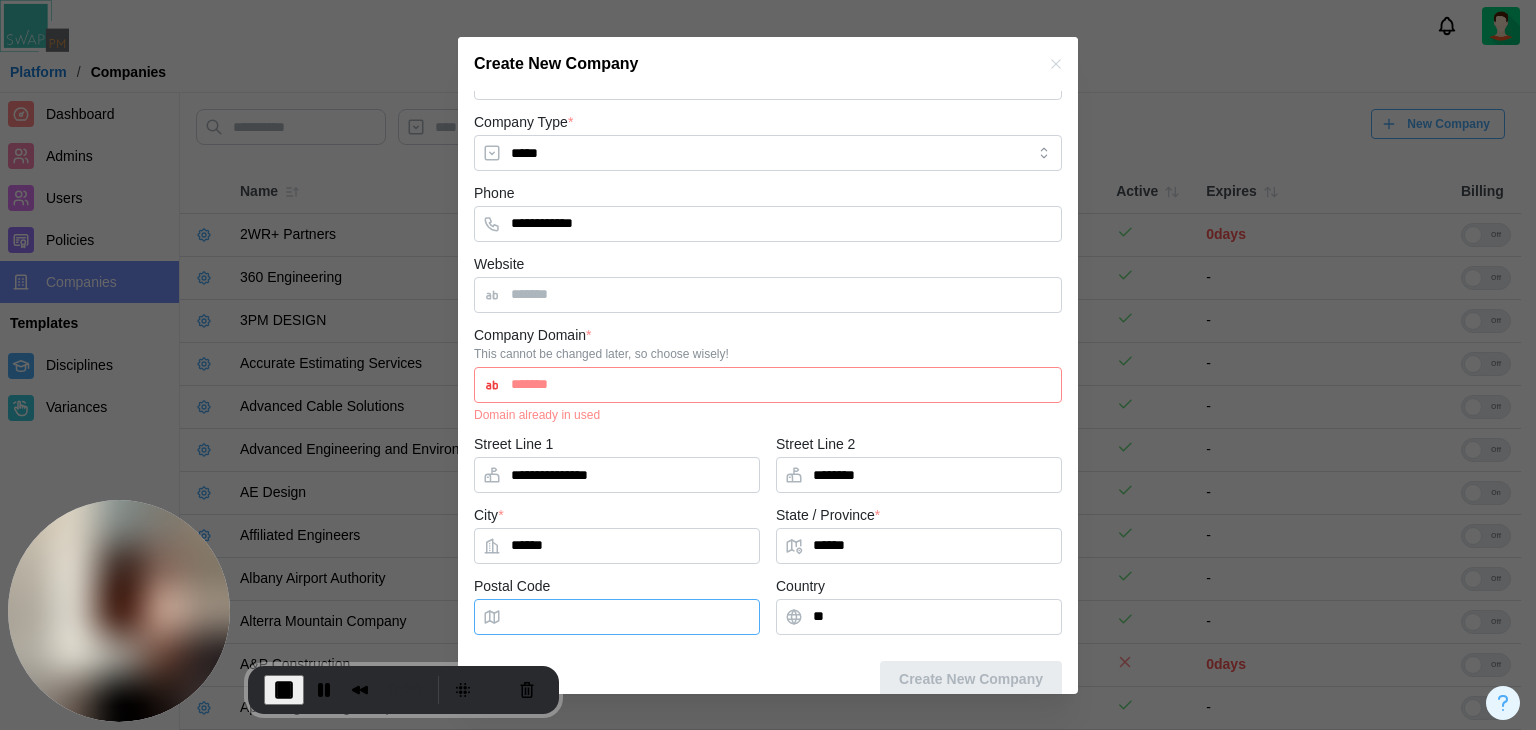 type on "*****" 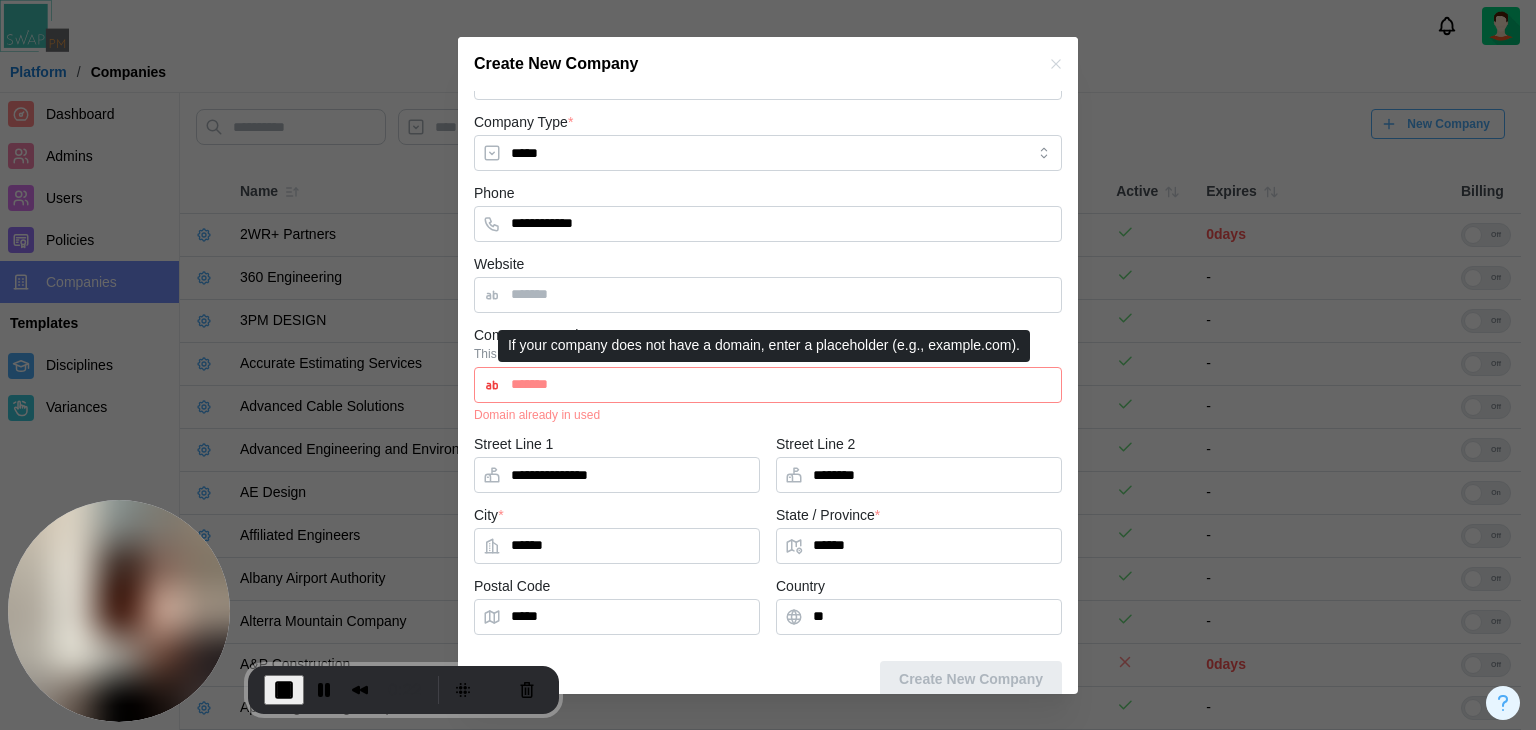 click on "*******" at bounding box center (768, 385) 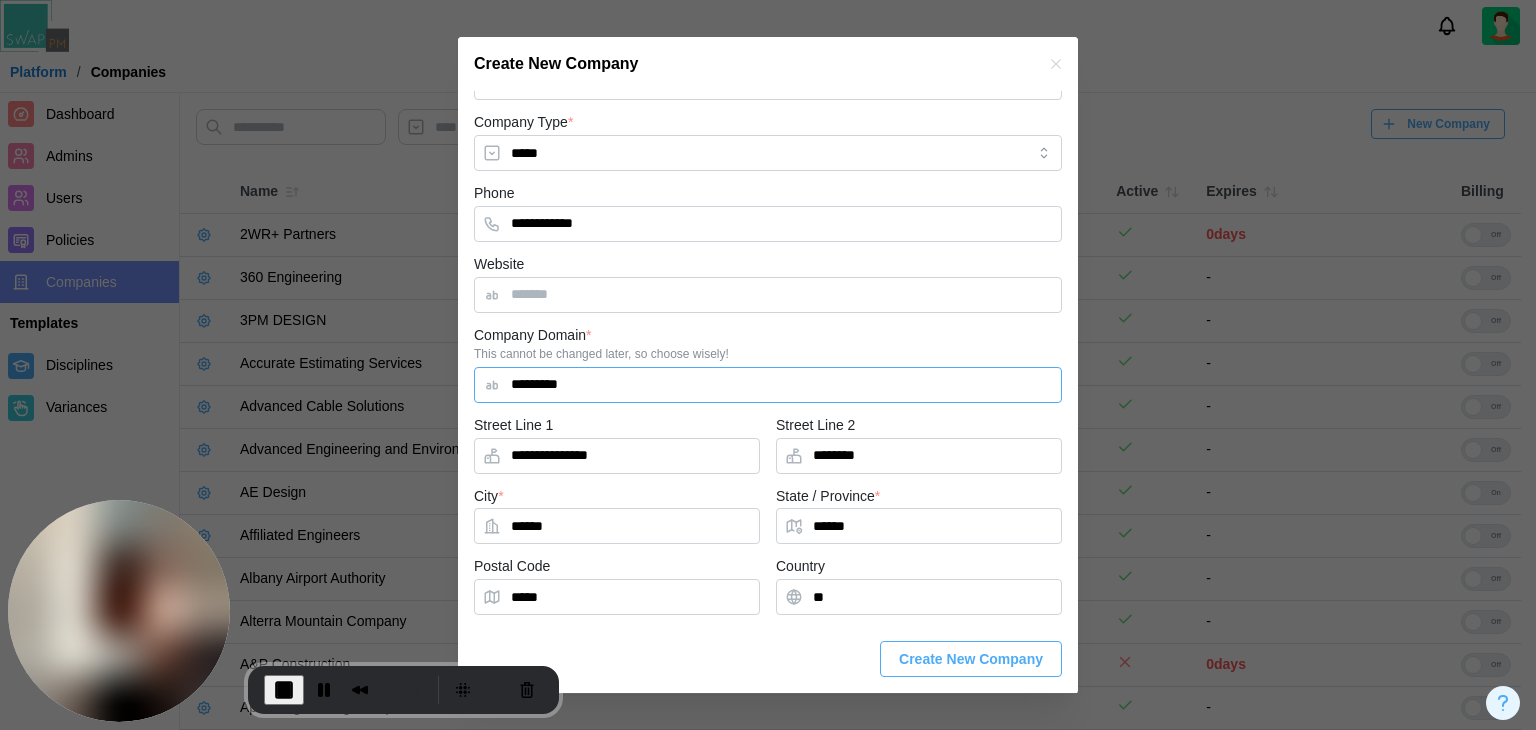 type on "*********" 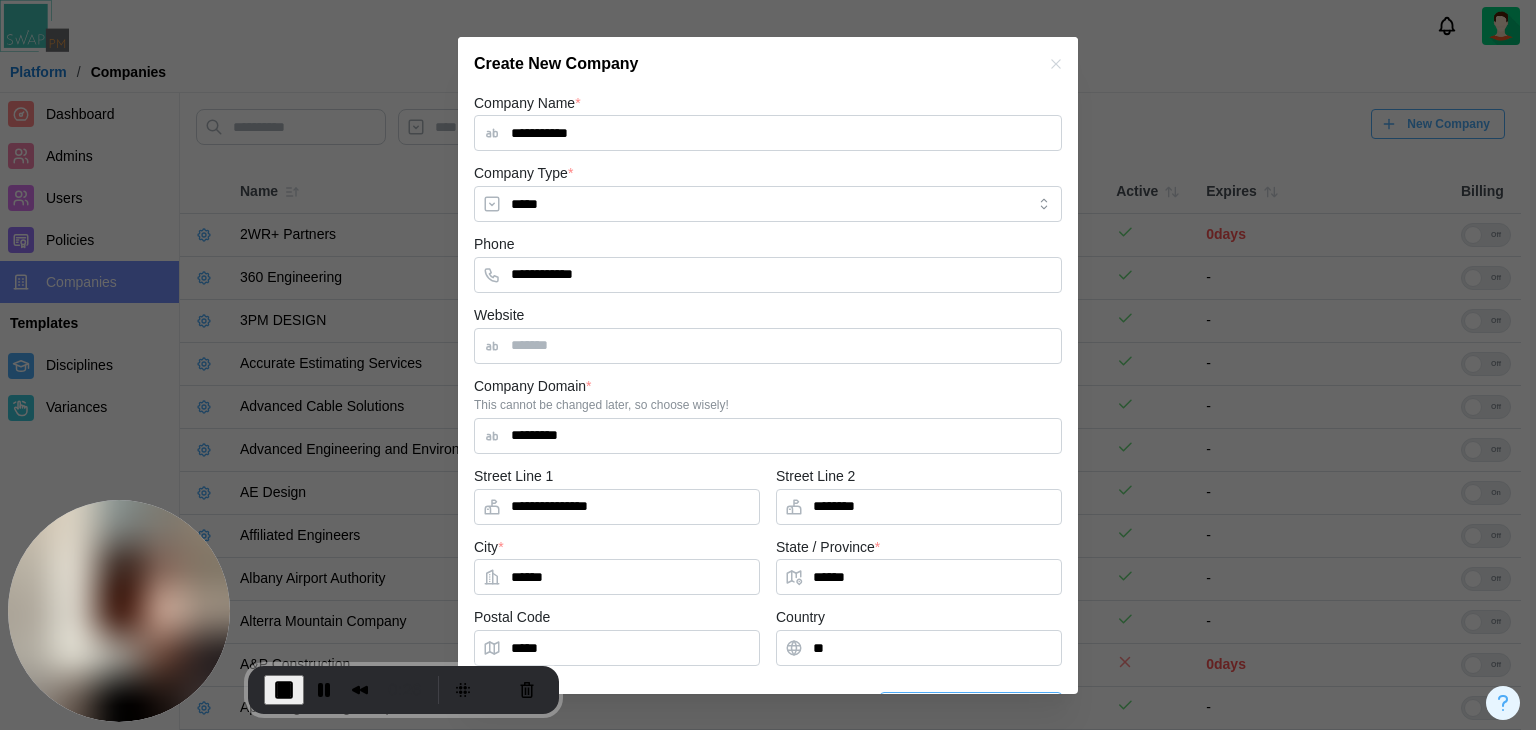 scroll, scrollTop: 51, scrollLeft: 0, axis: vertical 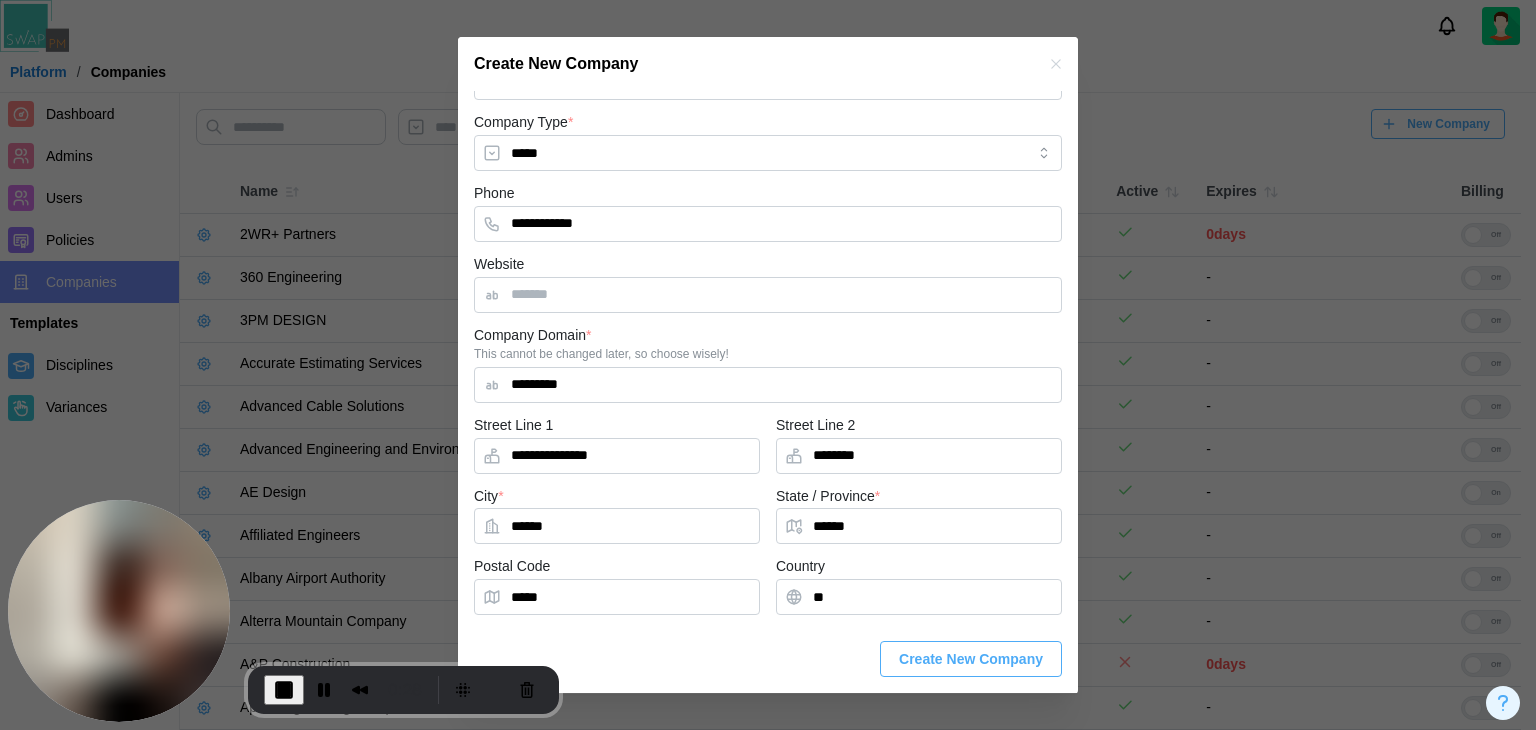 click on "Create New Company" at bounding box center [971, 659] 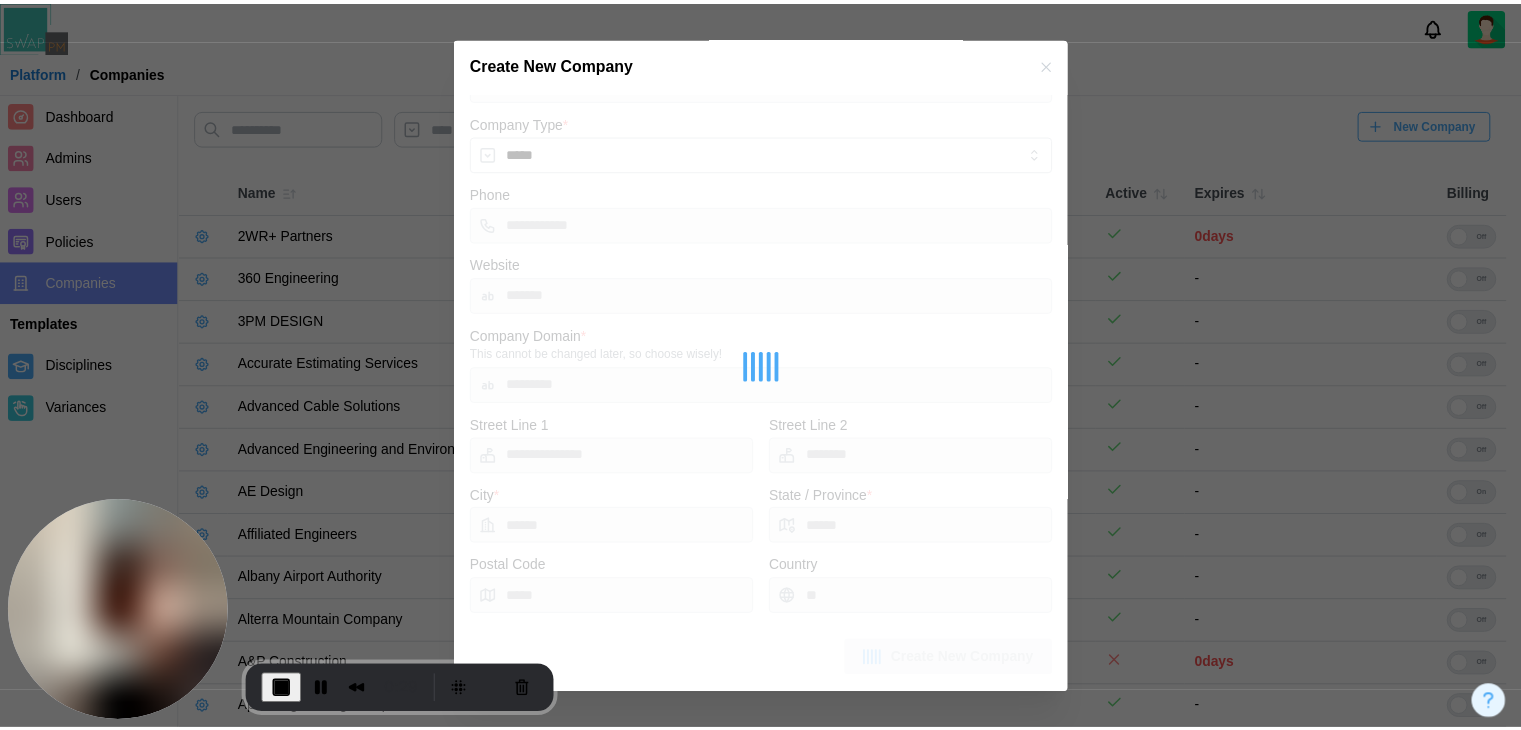 scroll, scrollTop: 0, scrollLeft: 0, axis: both 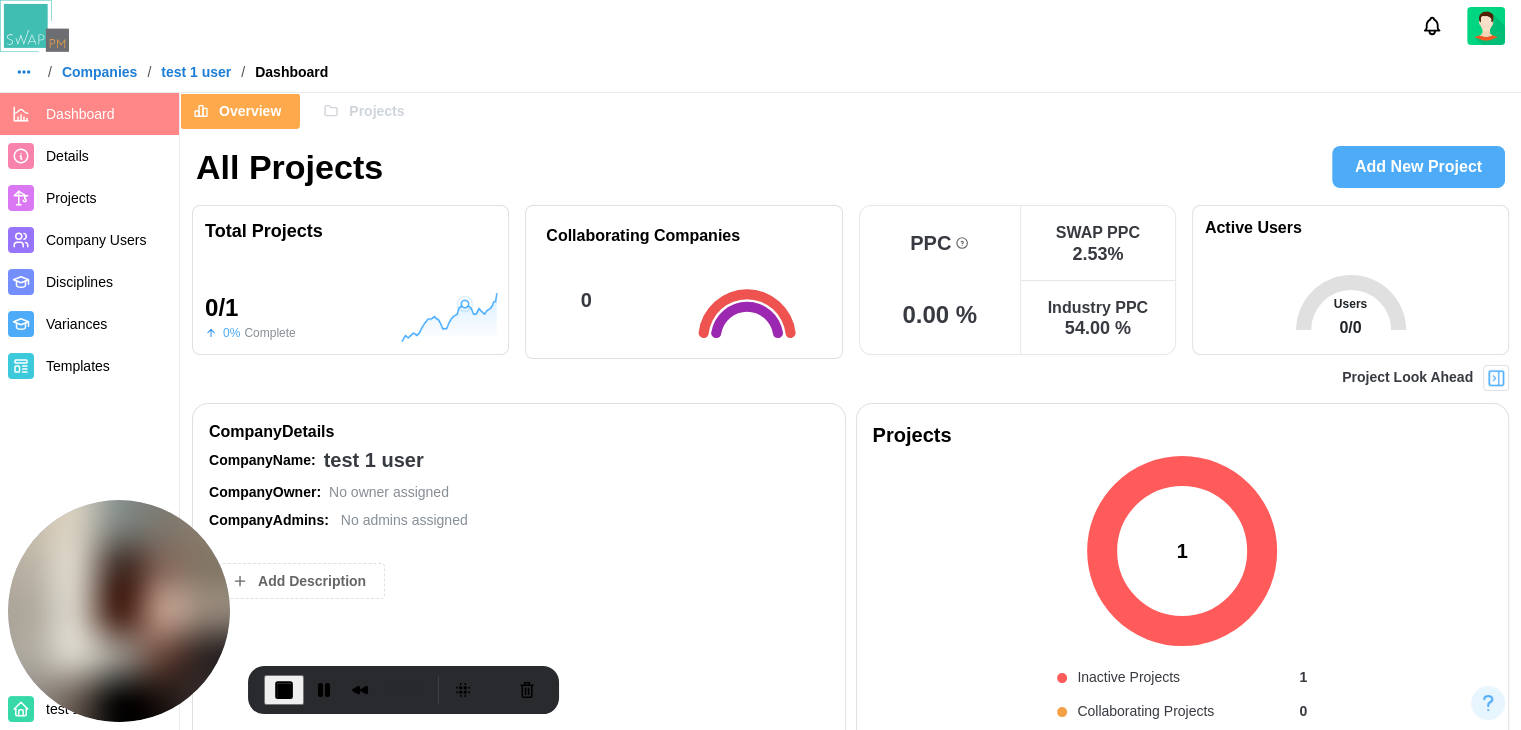click on "Projects" at bounding box center (376, 111) 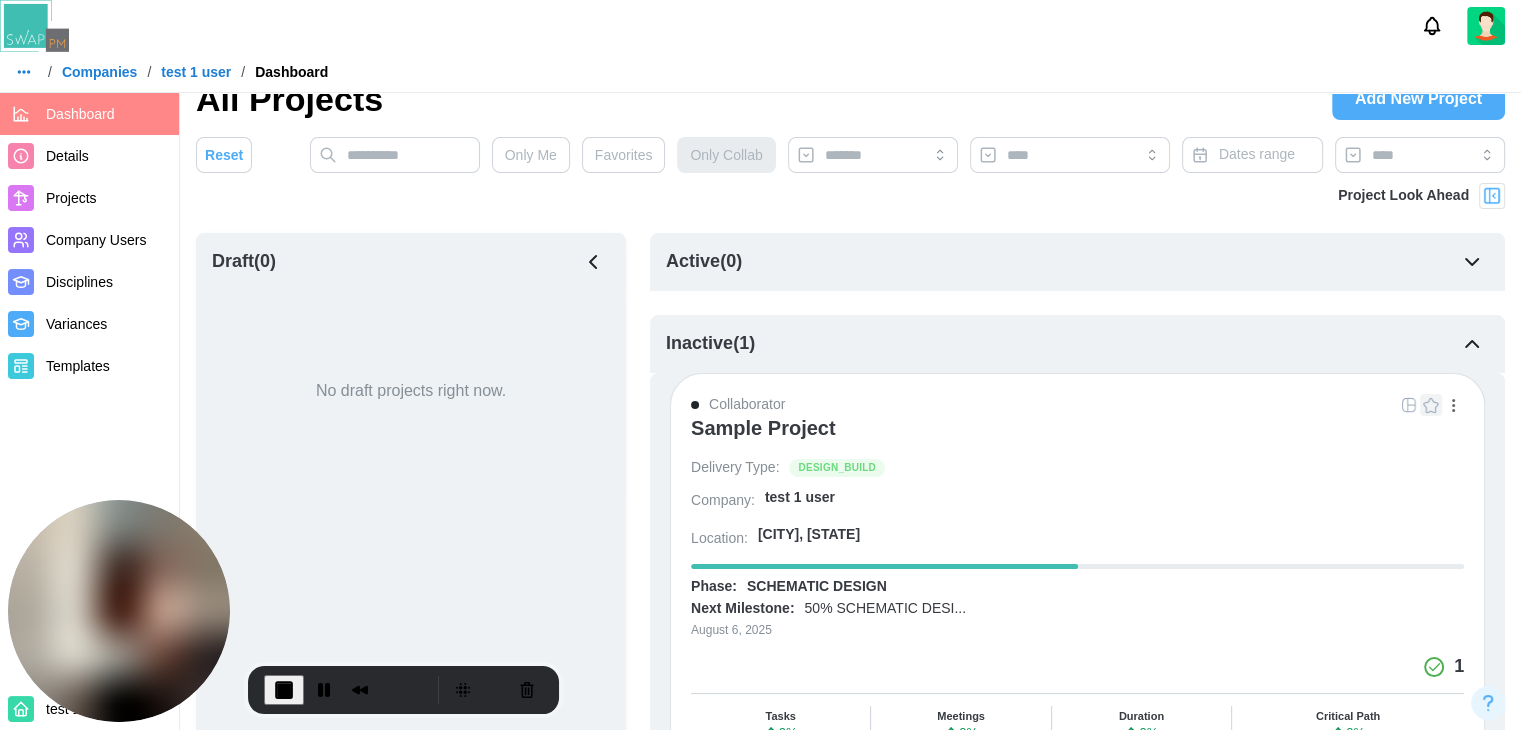 scroll, scrollTop: 200, scrollLeft: 0, axis: vertical 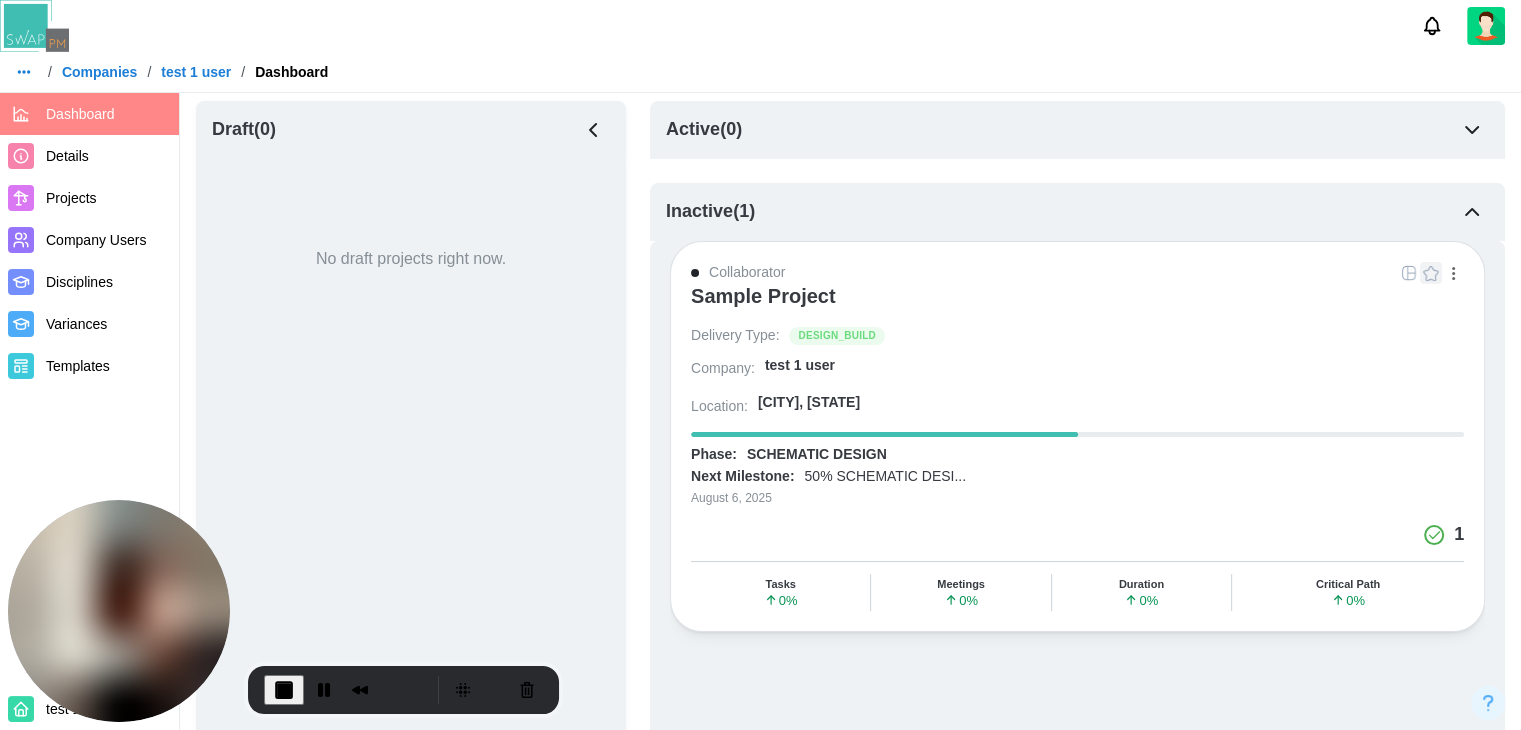 click on "Projects" at bounding box center [71, 198] 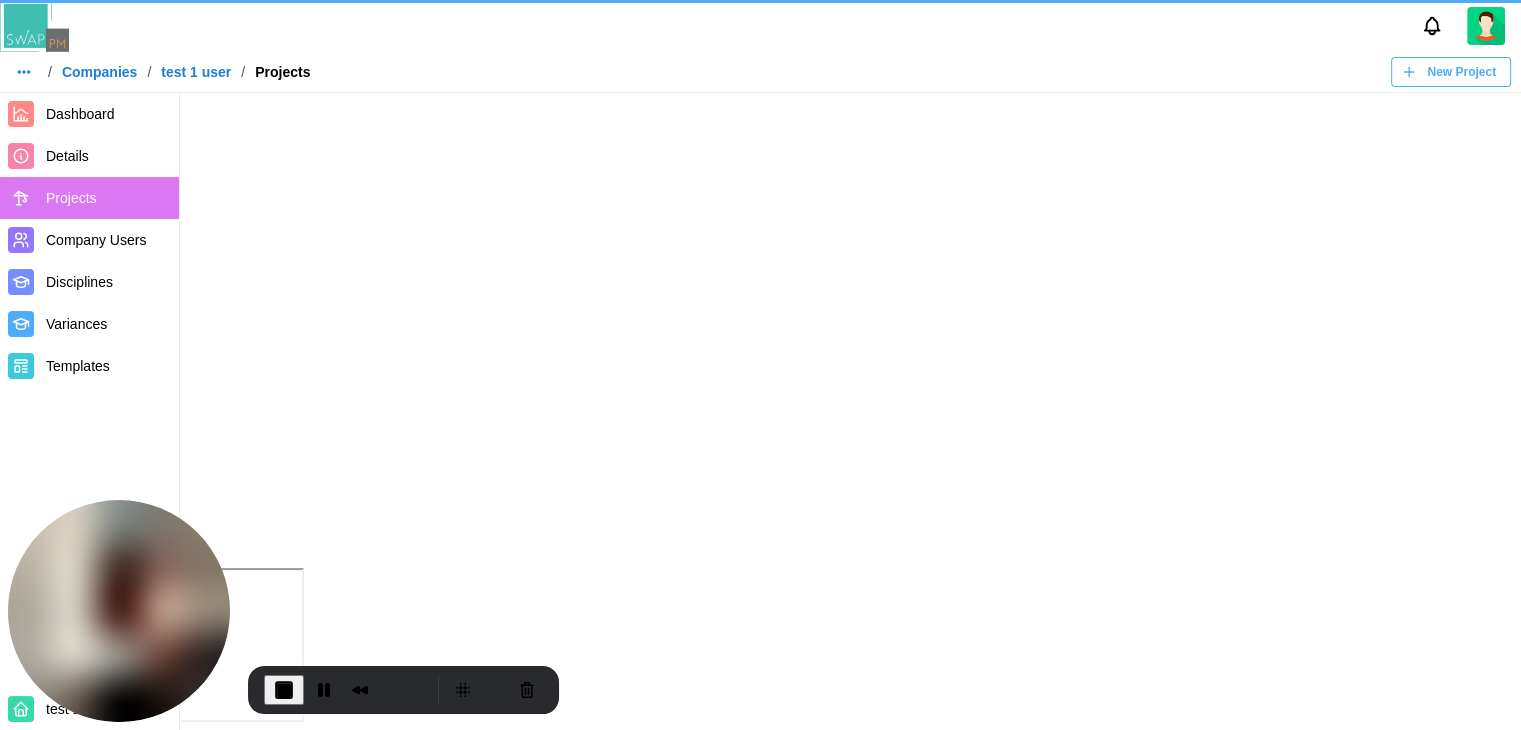 scroll, scrollTop: 0, scrollLeft: 0, axis: both 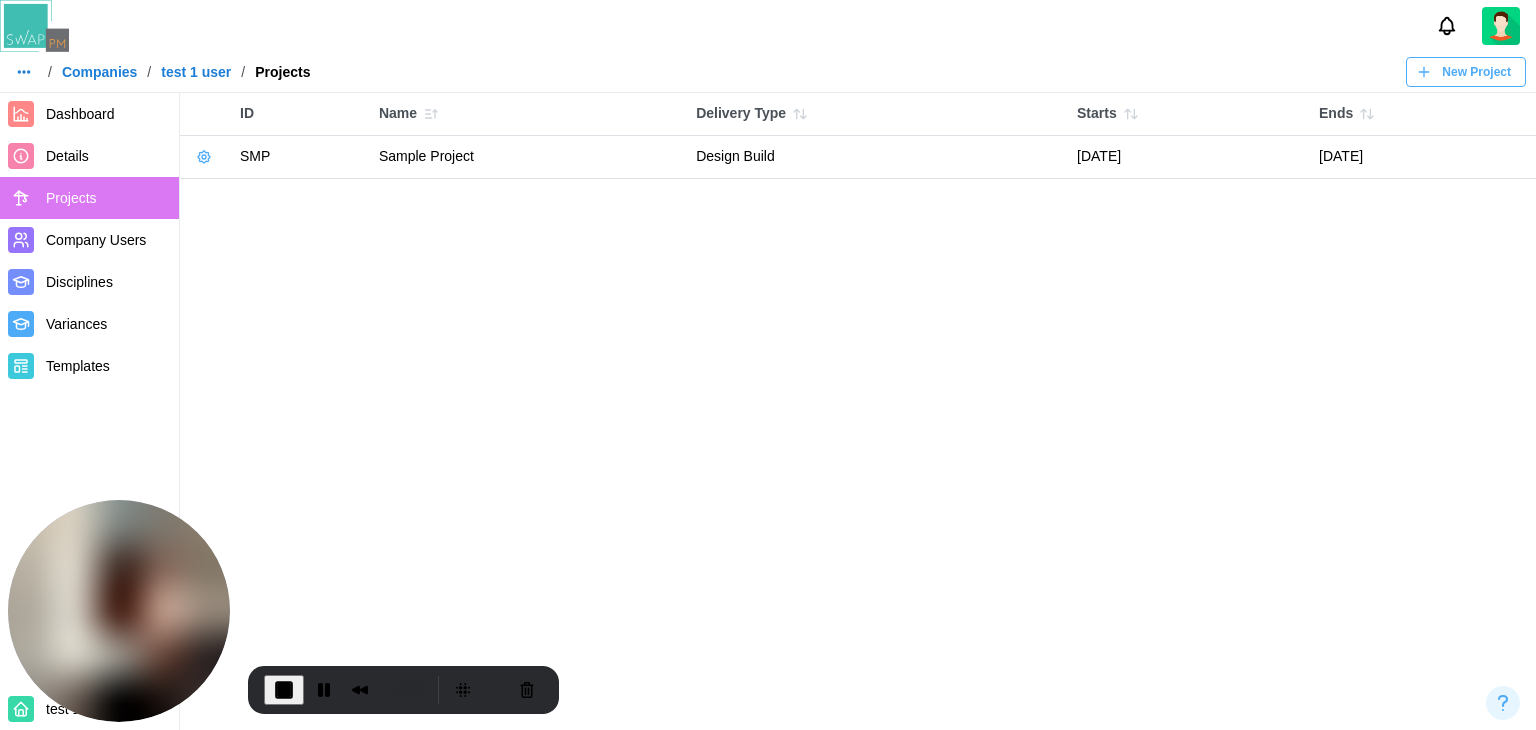 click on "Company Users" at bounding box center (96, 240) 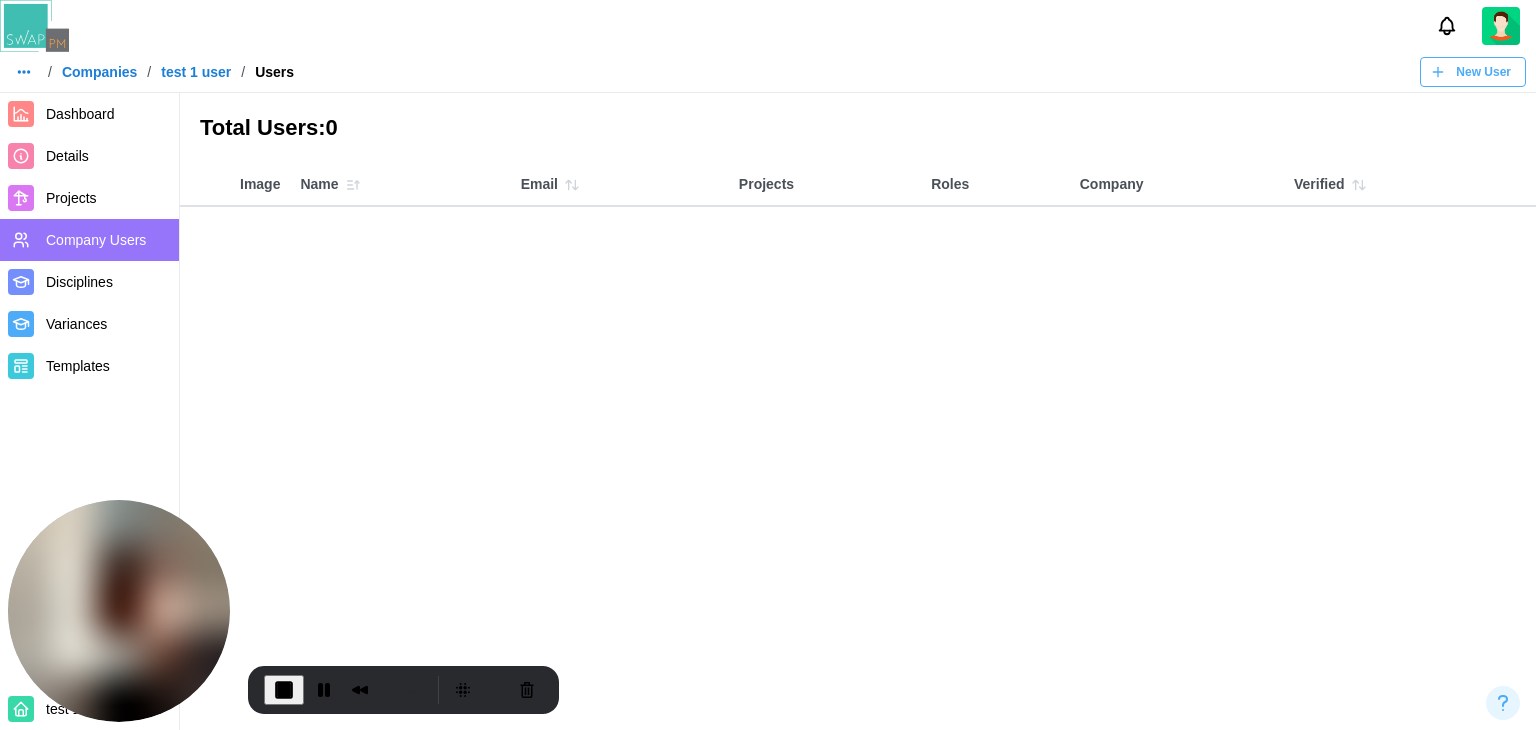 click on "New User" at bounding box center (1470, 72) 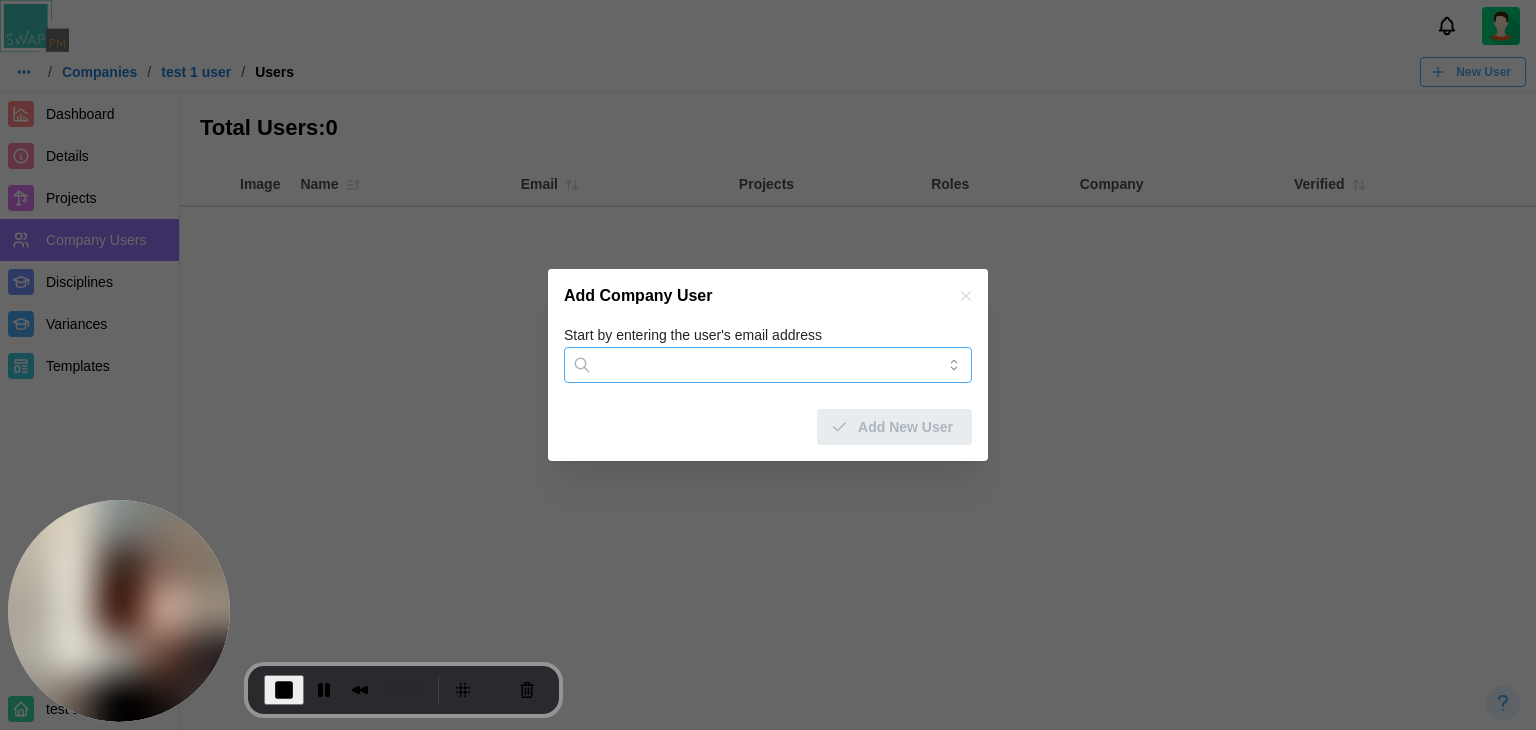click on "Start by entering the user's email address" at bounding box center (768, 365) 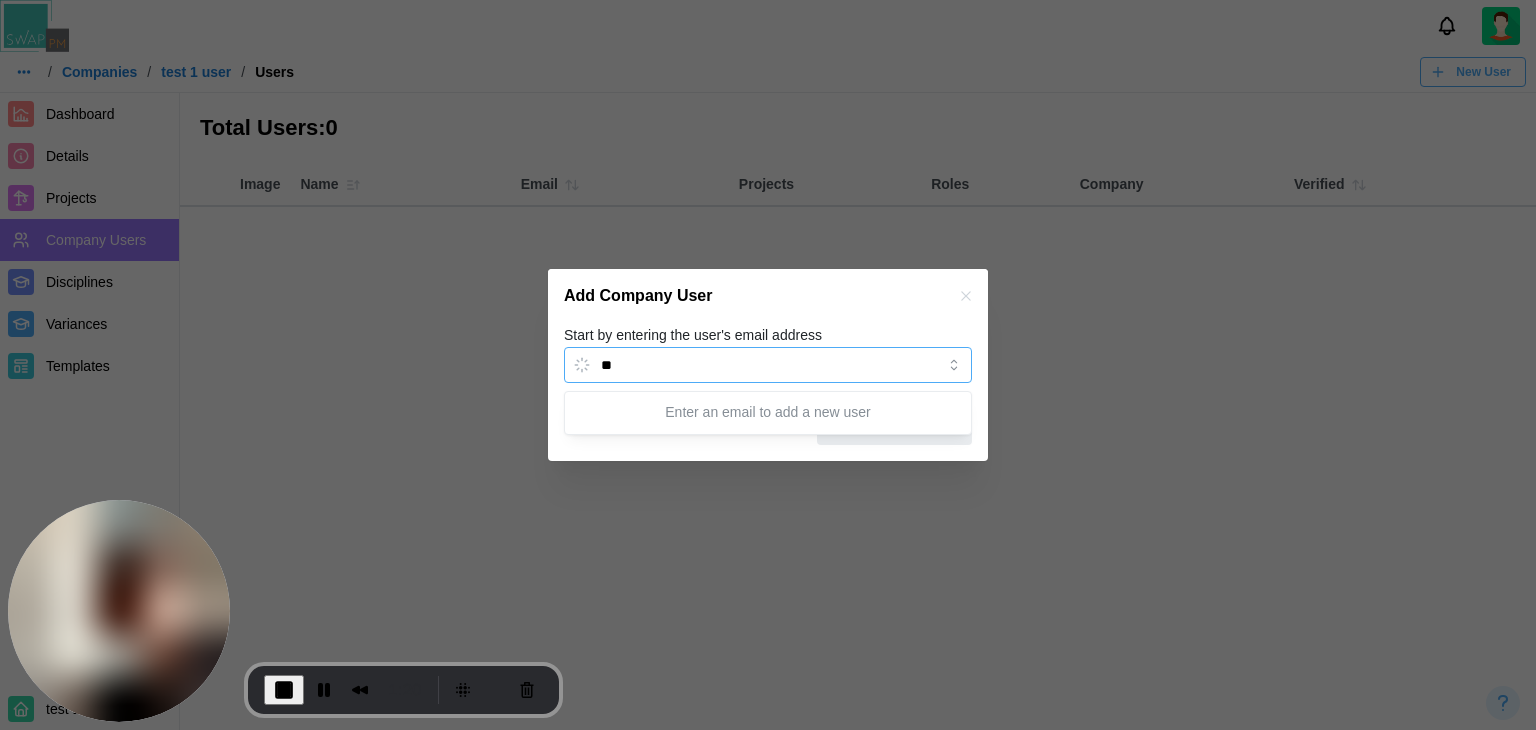 type on "*" 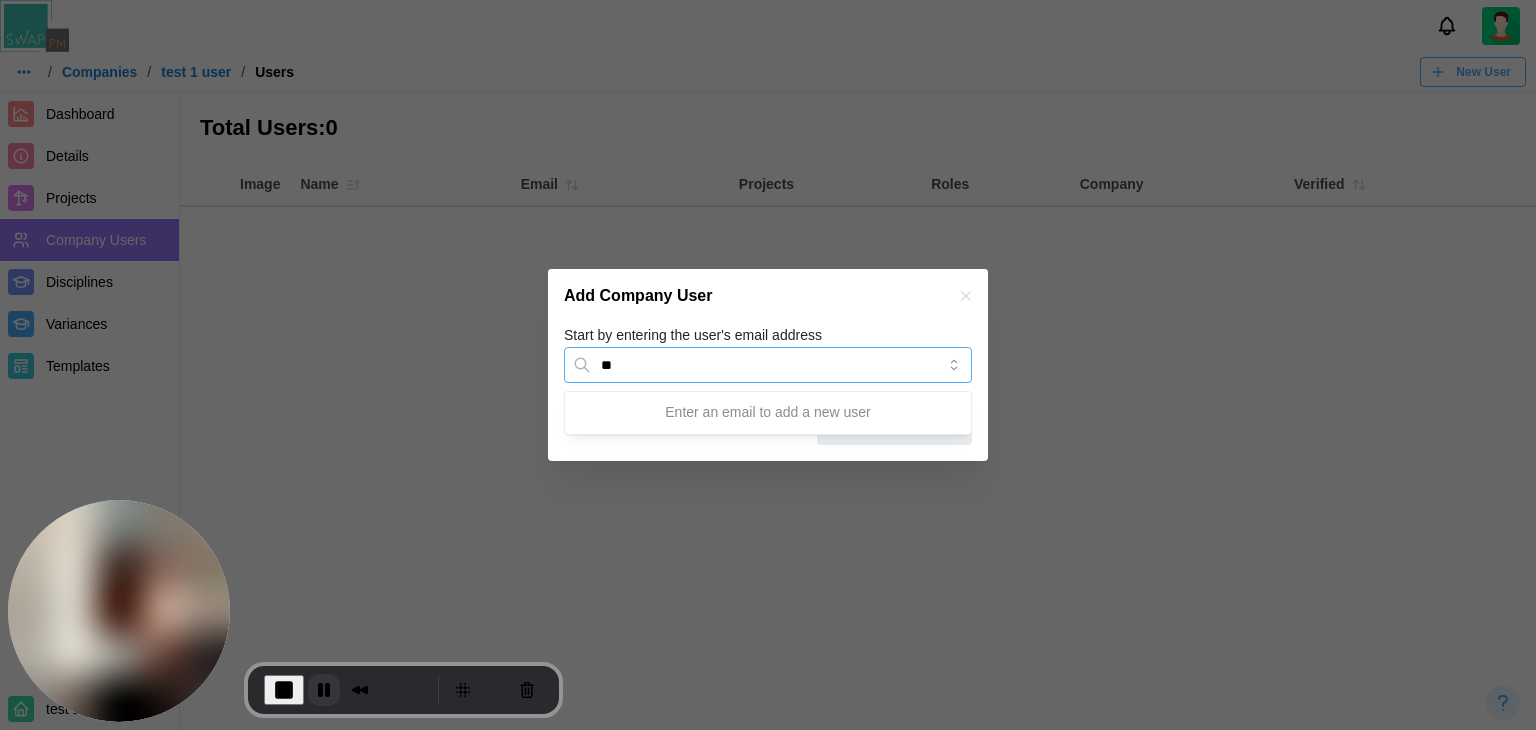 type on "**" 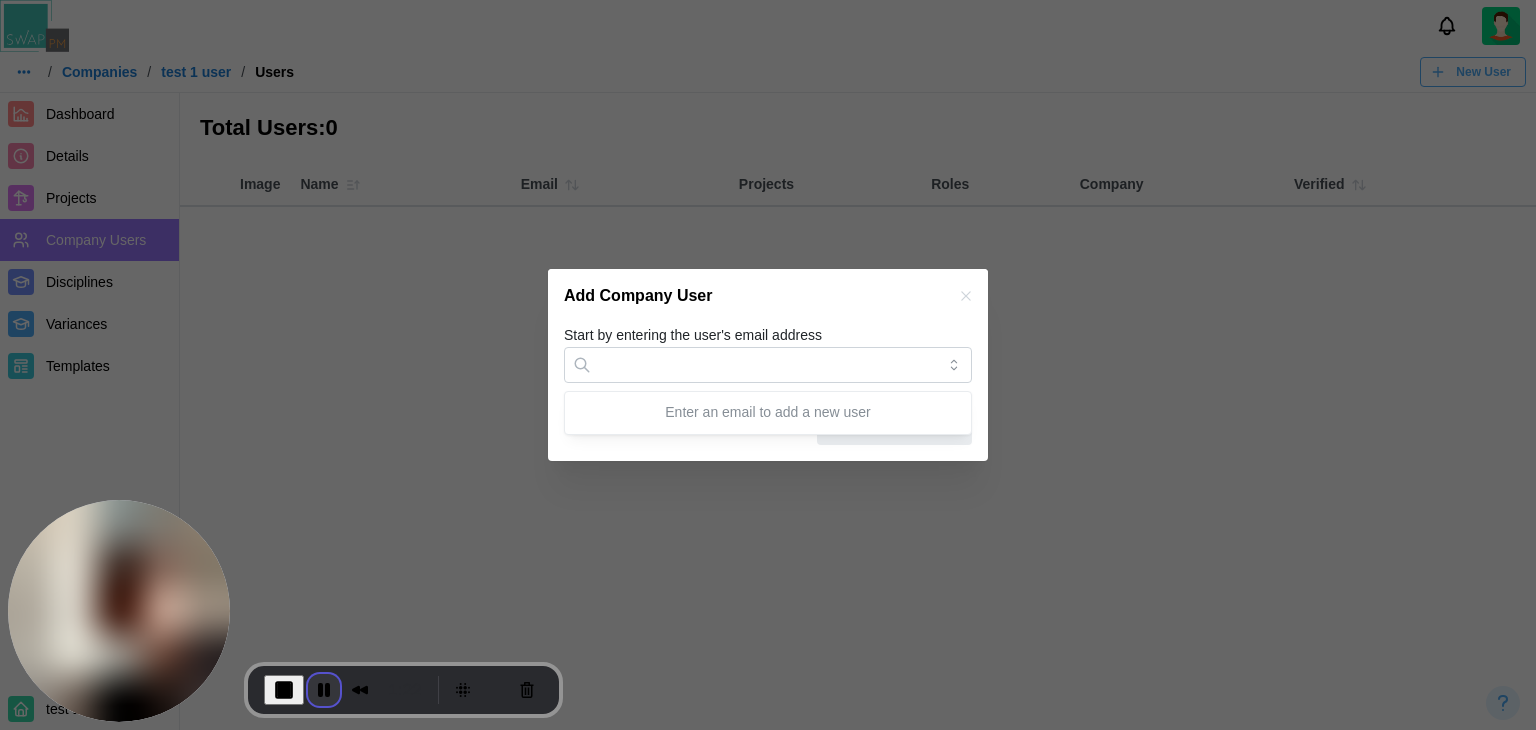 click at bounding box center [324, 690] 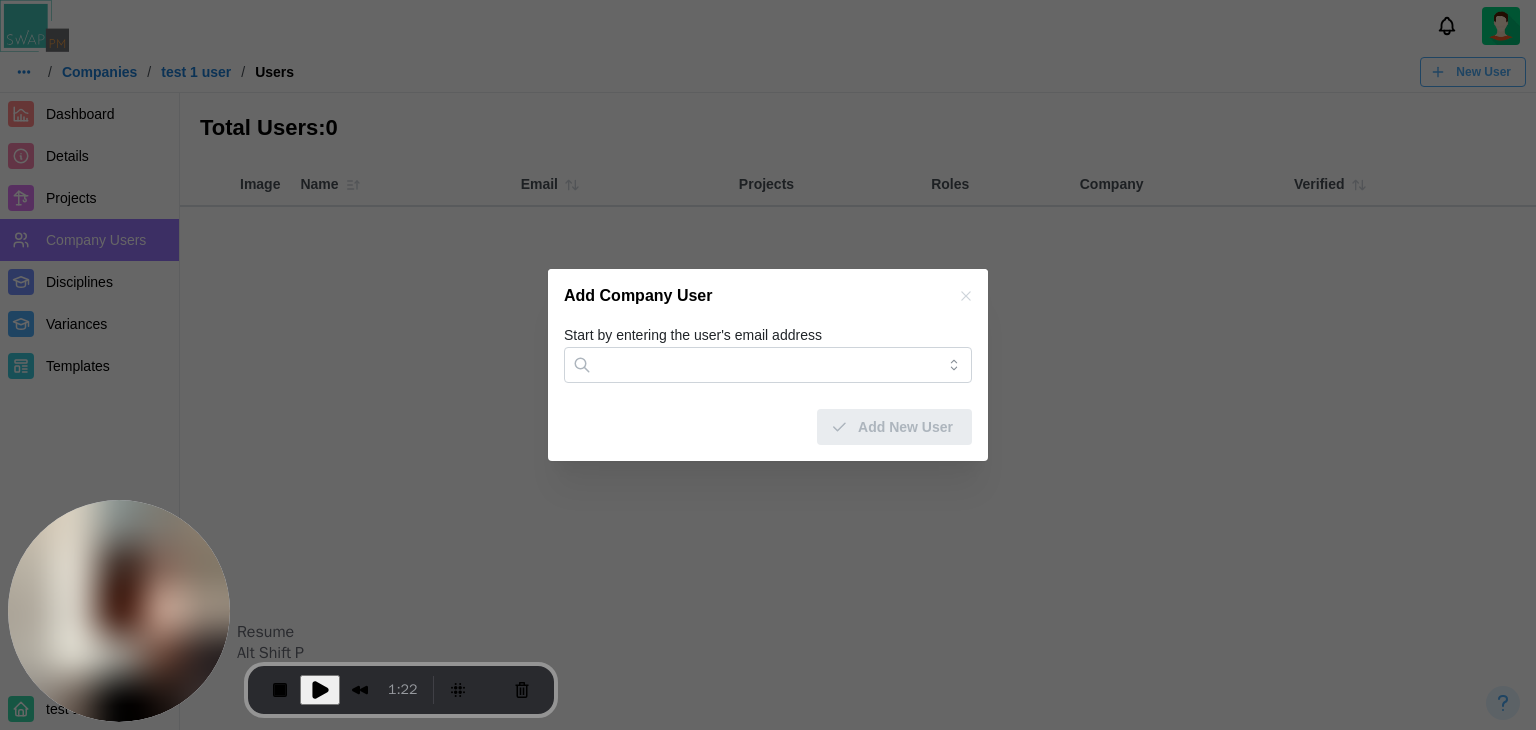 click at bounding box center [320, 690] 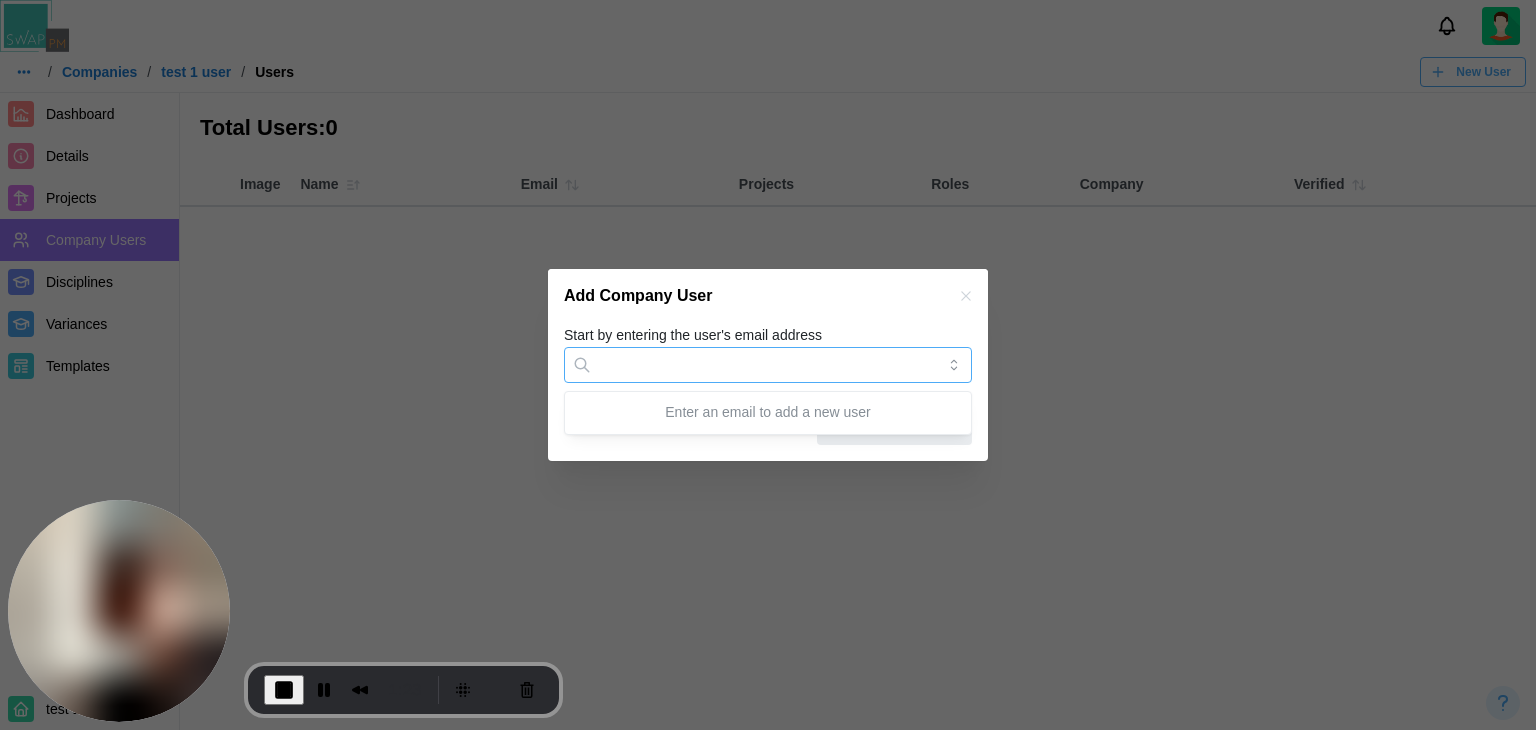 click on "Start by entering the user's email address" at bounding box center [768, 365] 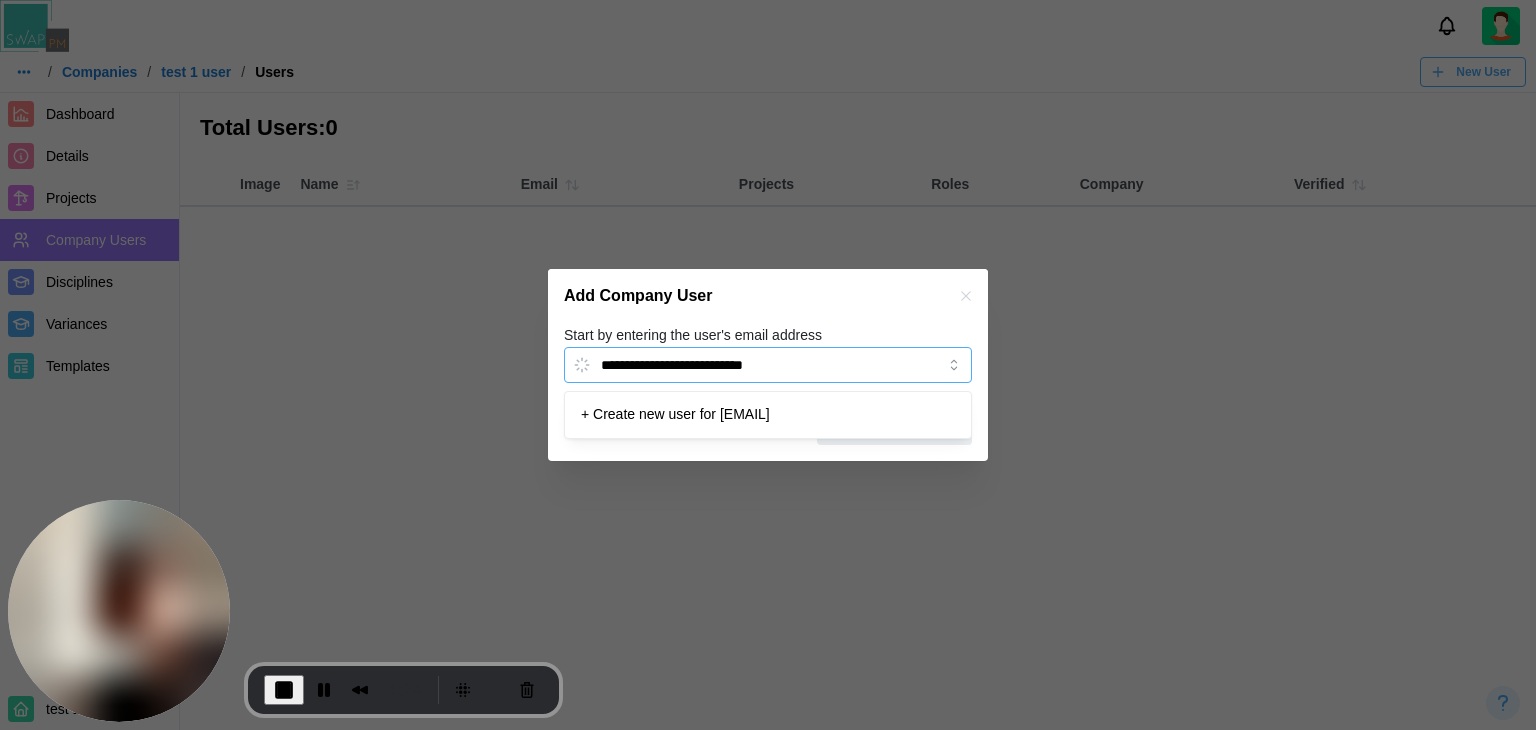 click on "**********" at bounding box center (768, 365) 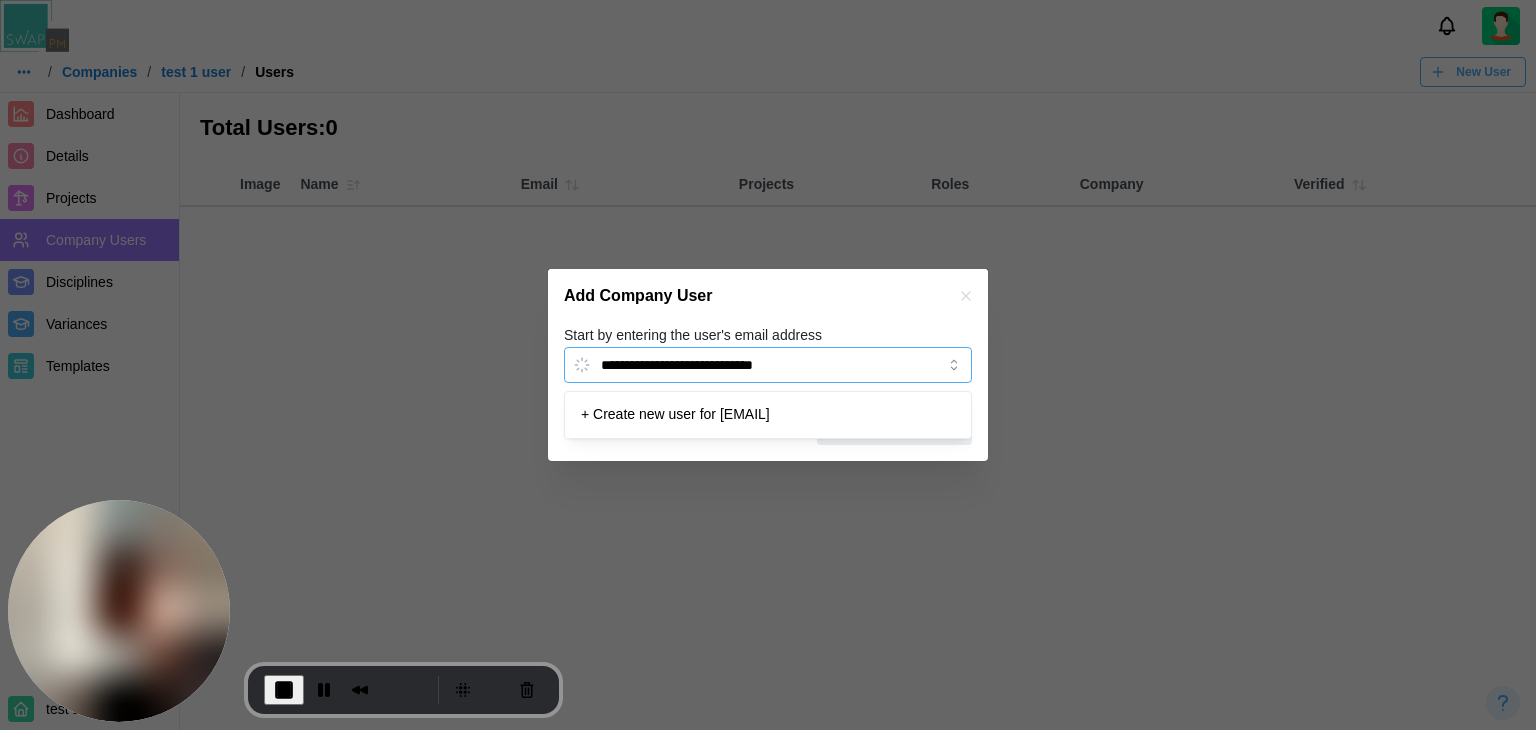 type on "**********" 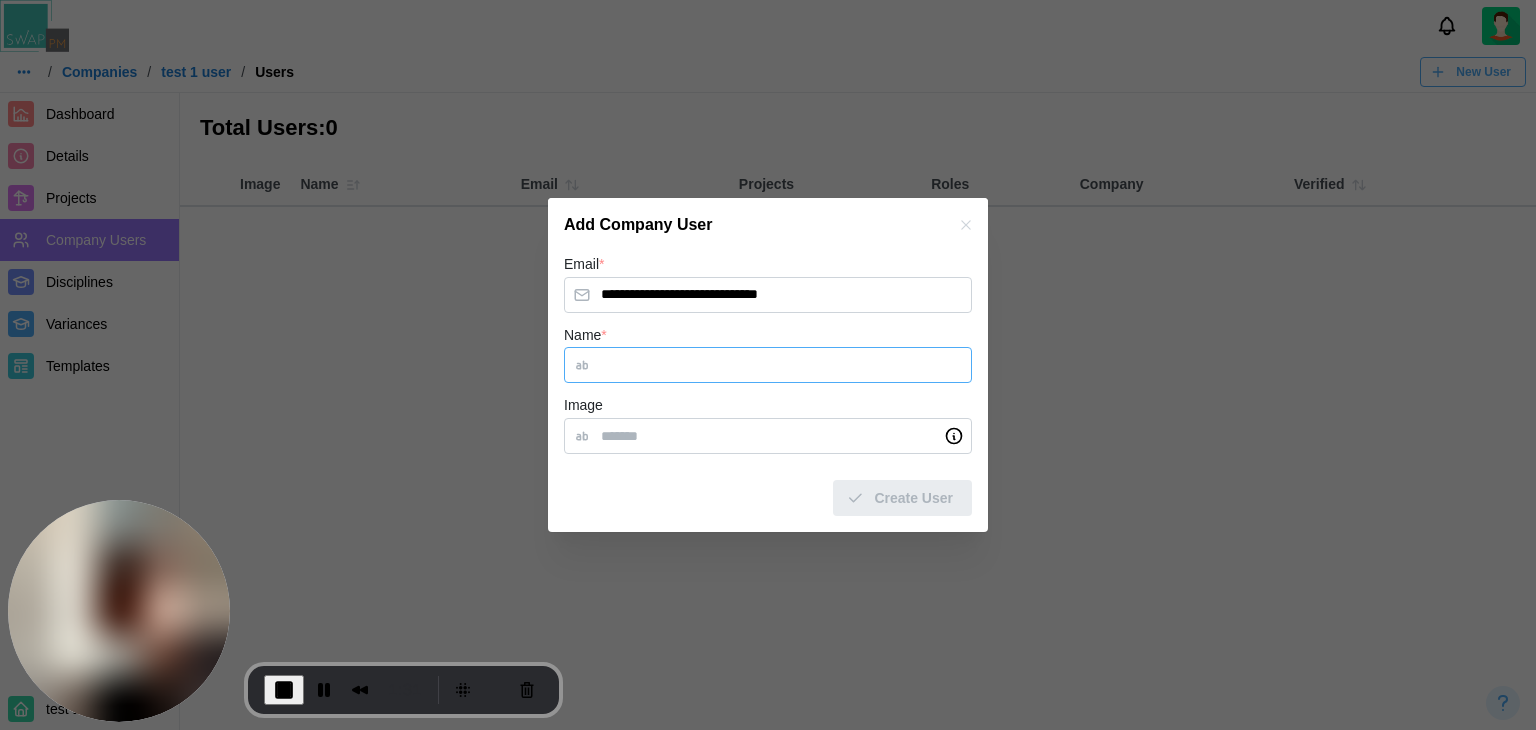 click on "Name  *" at bounding box center [768, 365] 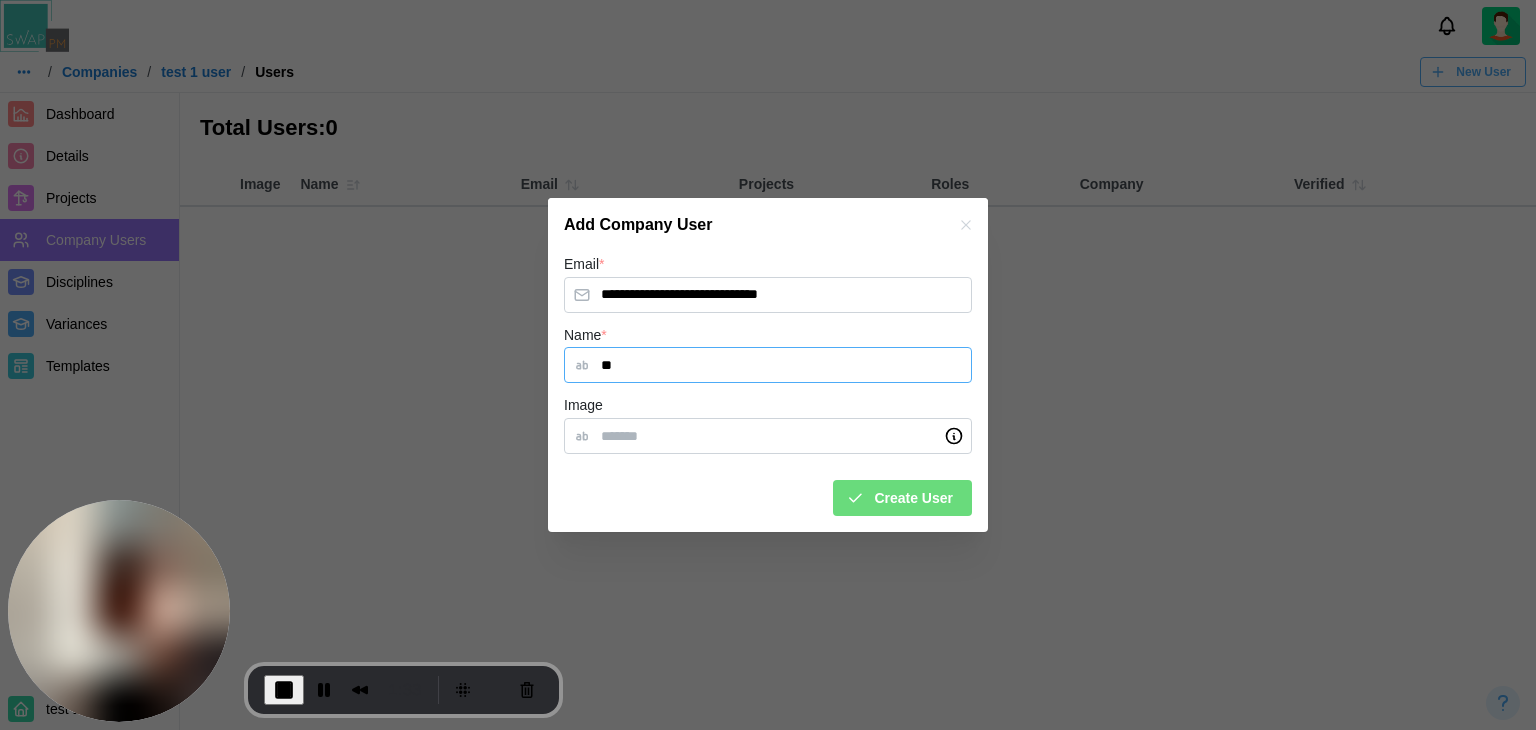 type on "**" 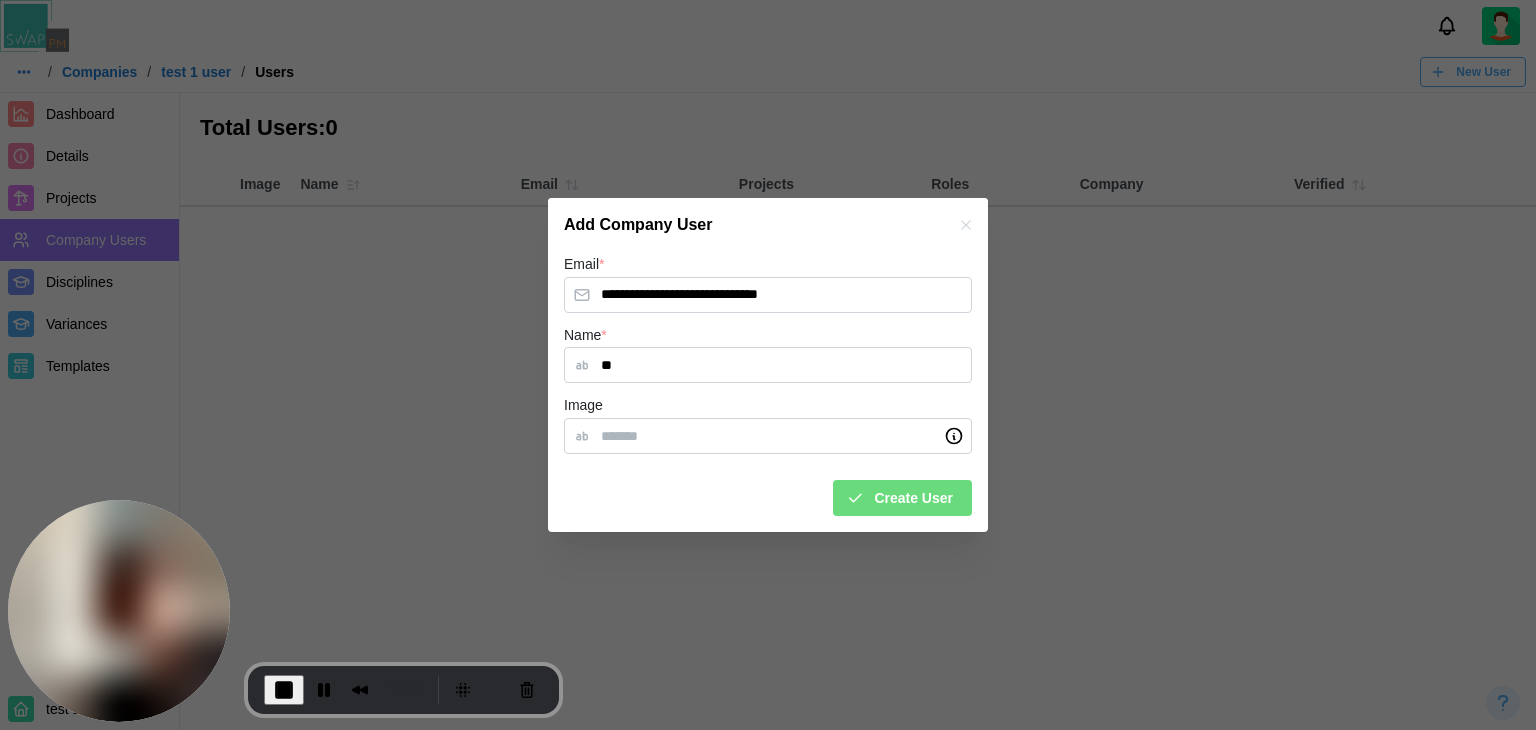 click on "Create User" at bounding box center [913, 498] 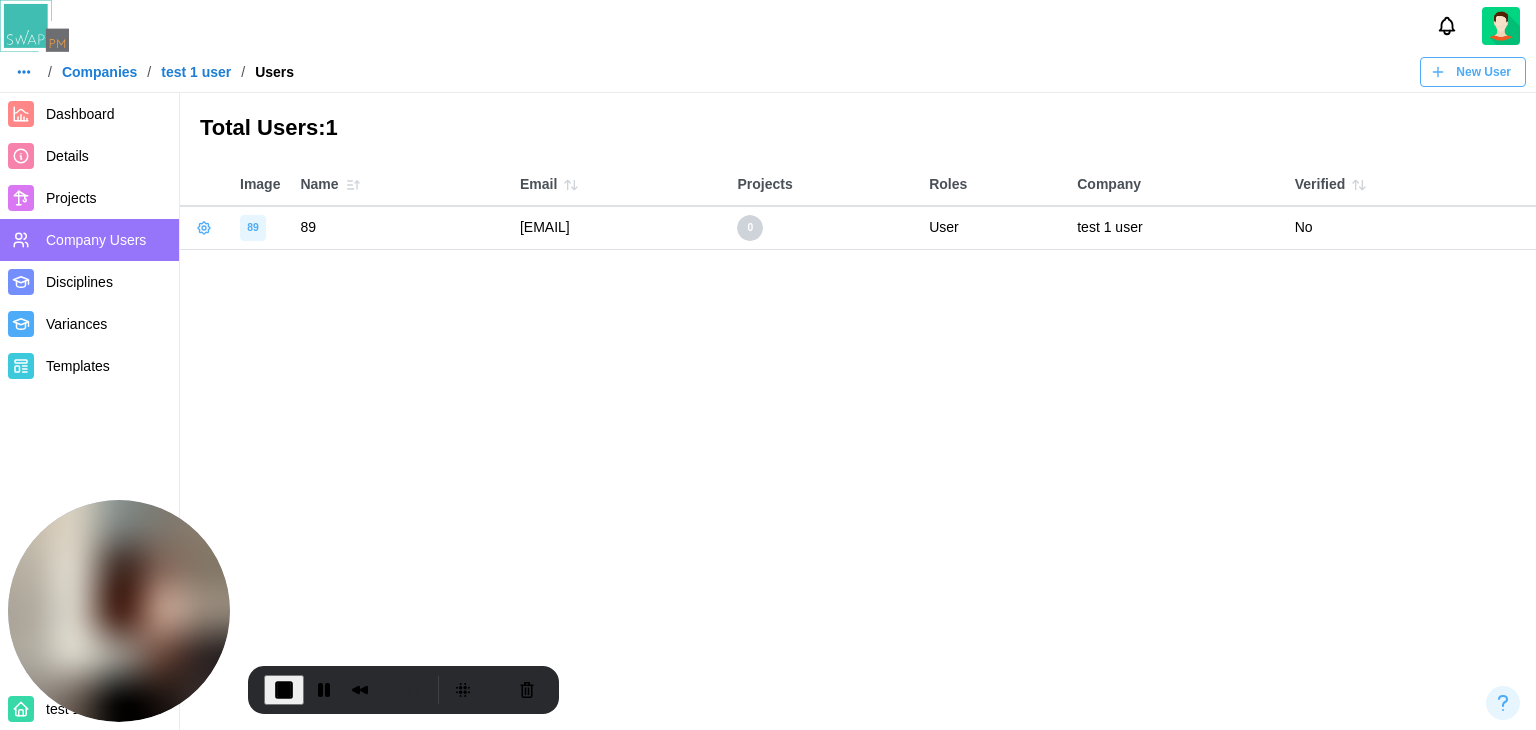 click 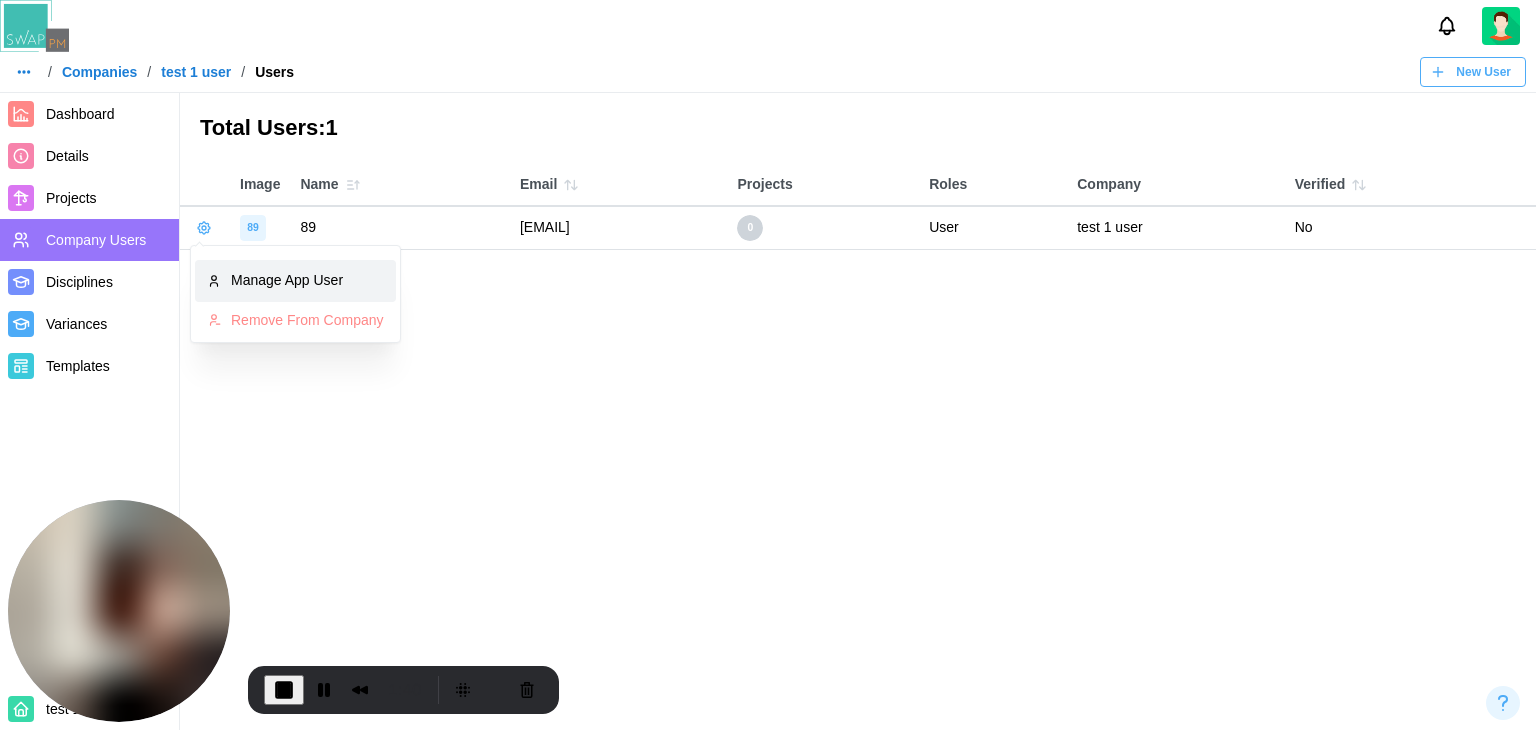 click on "Manage App User" at bounding box center [295, 281] 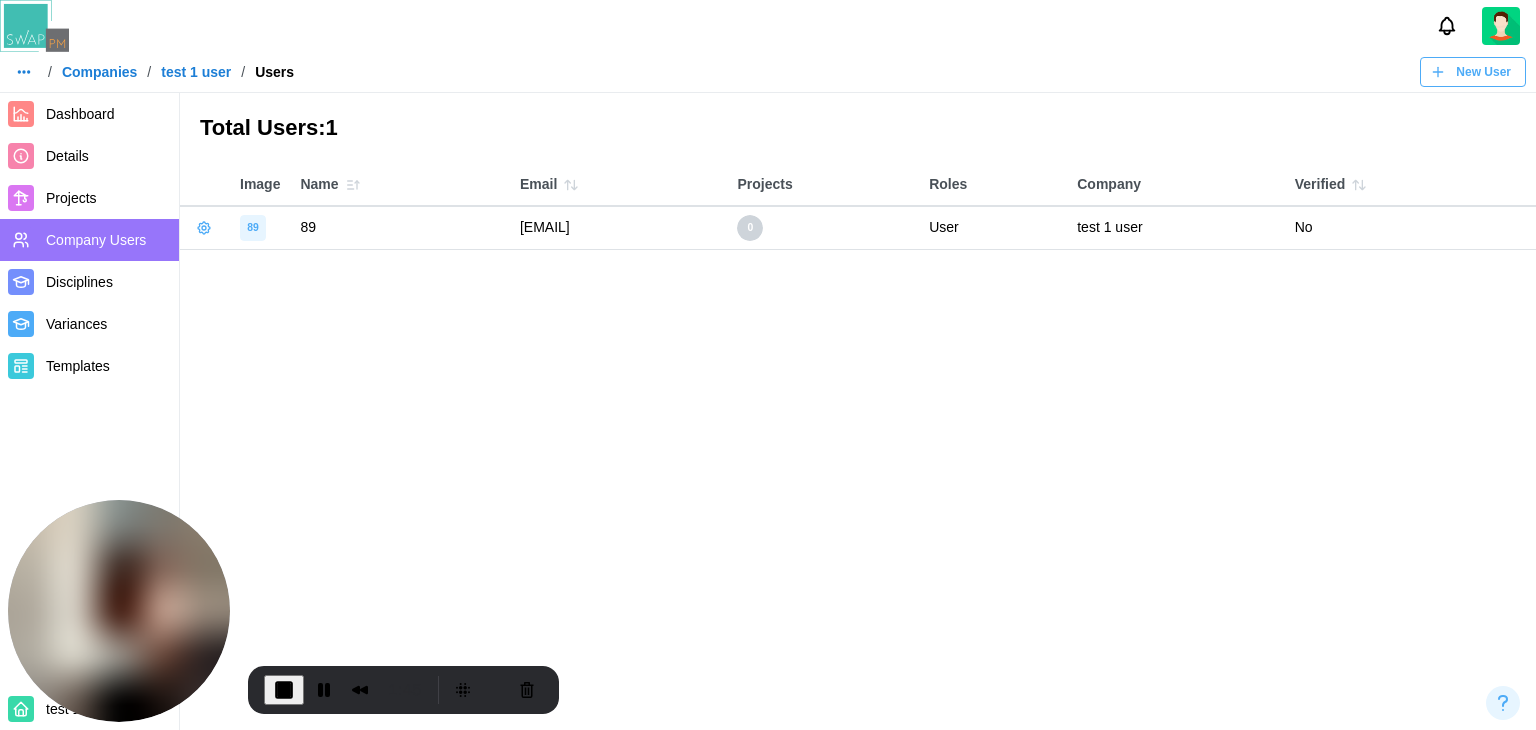 click at bounding box center (205, 227) 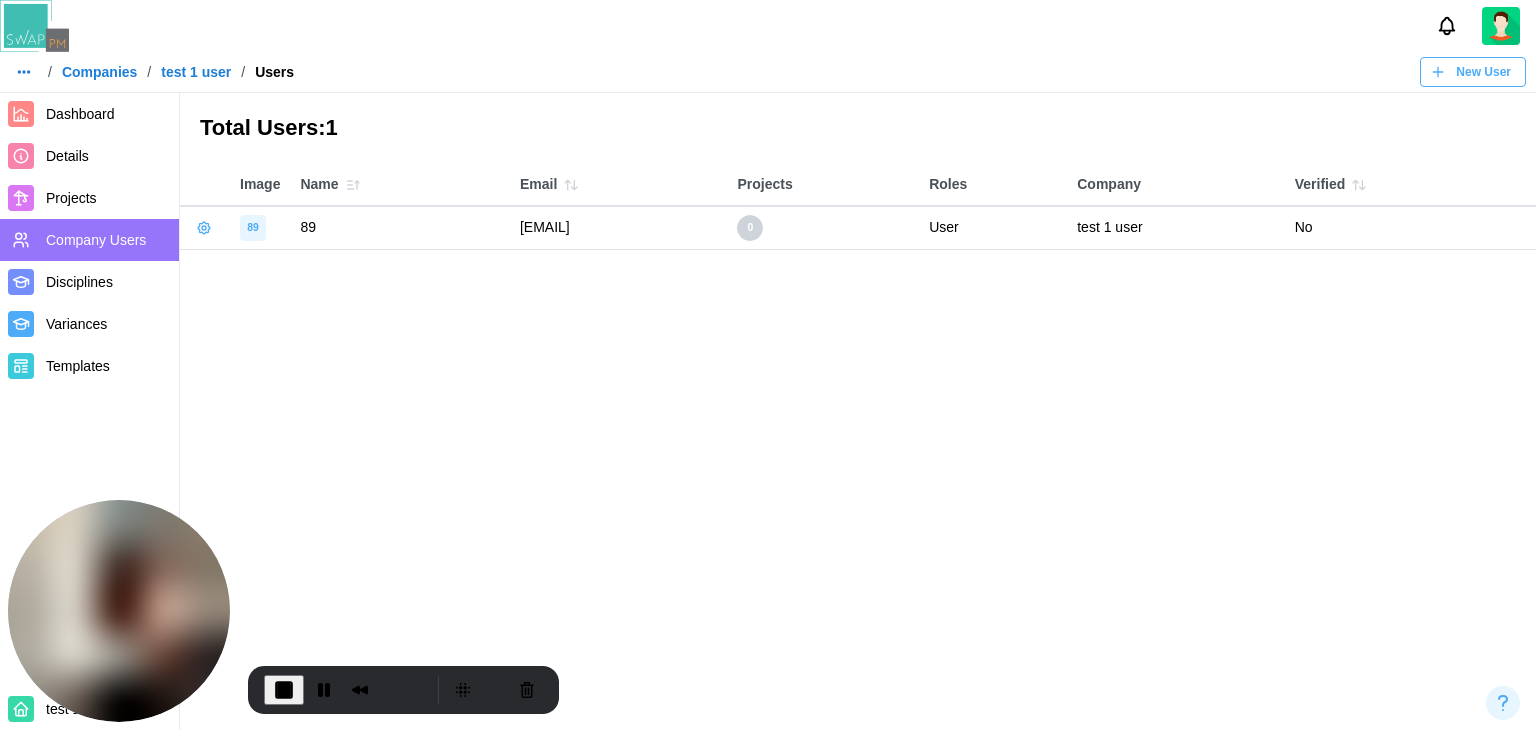 click 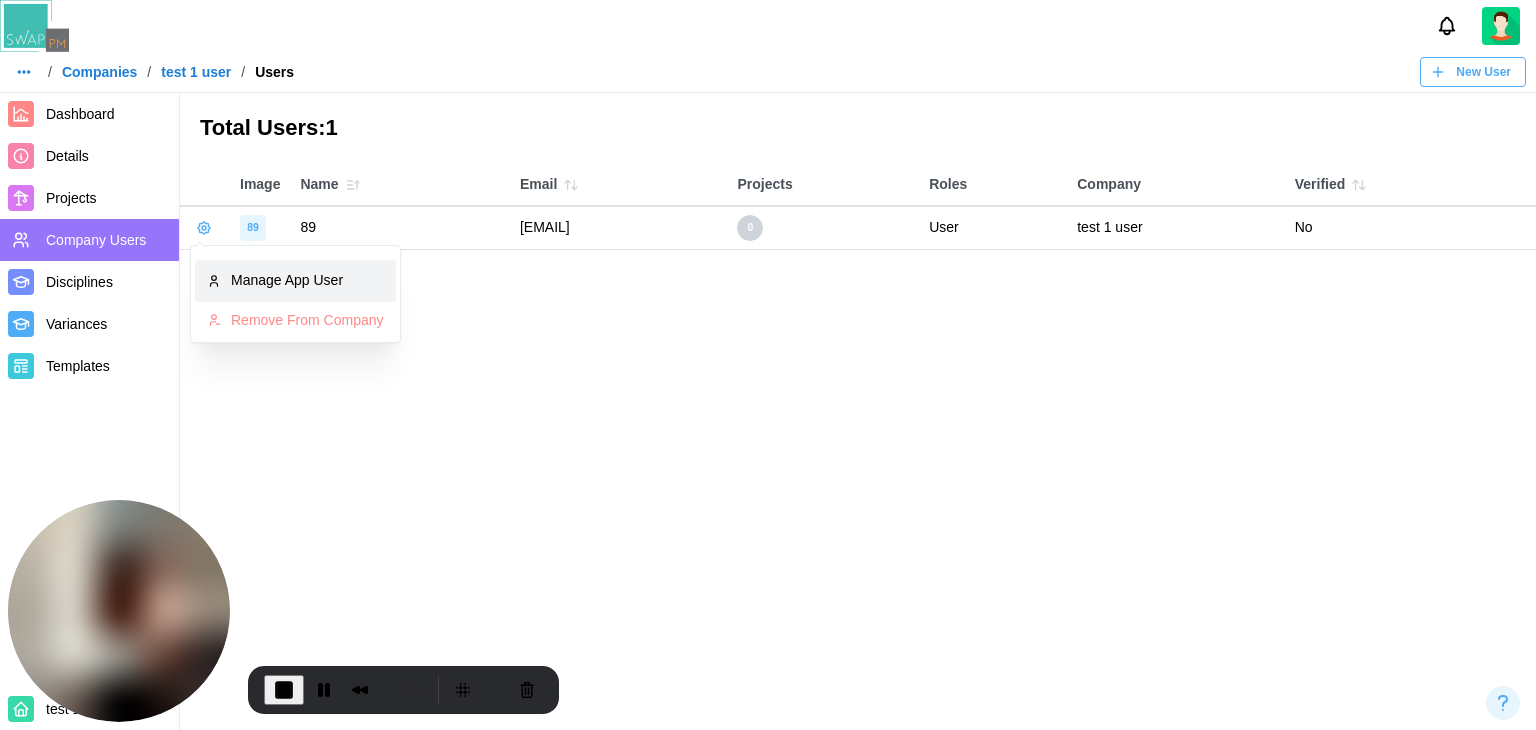 click on "Manage App User" at bounding box center [295, 281] 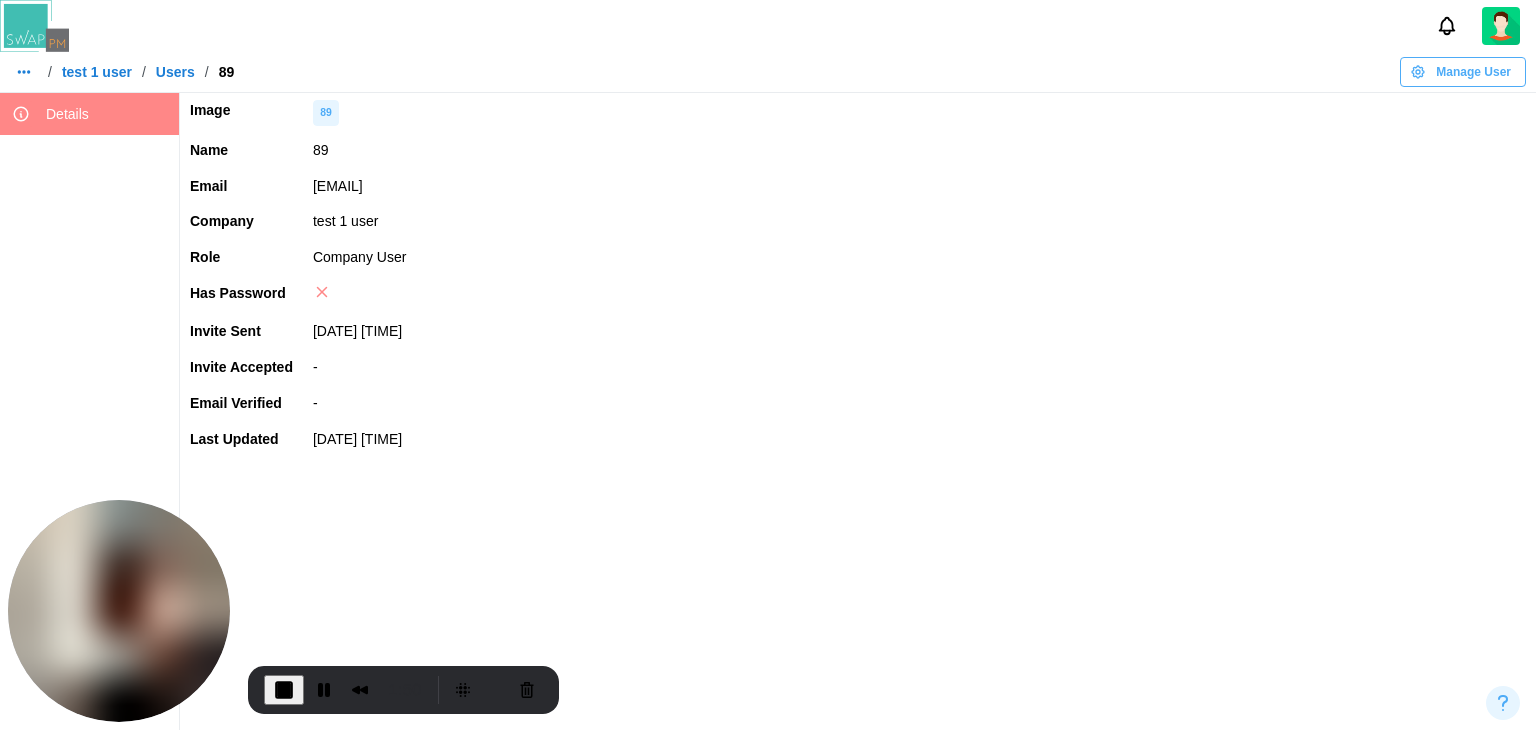 click 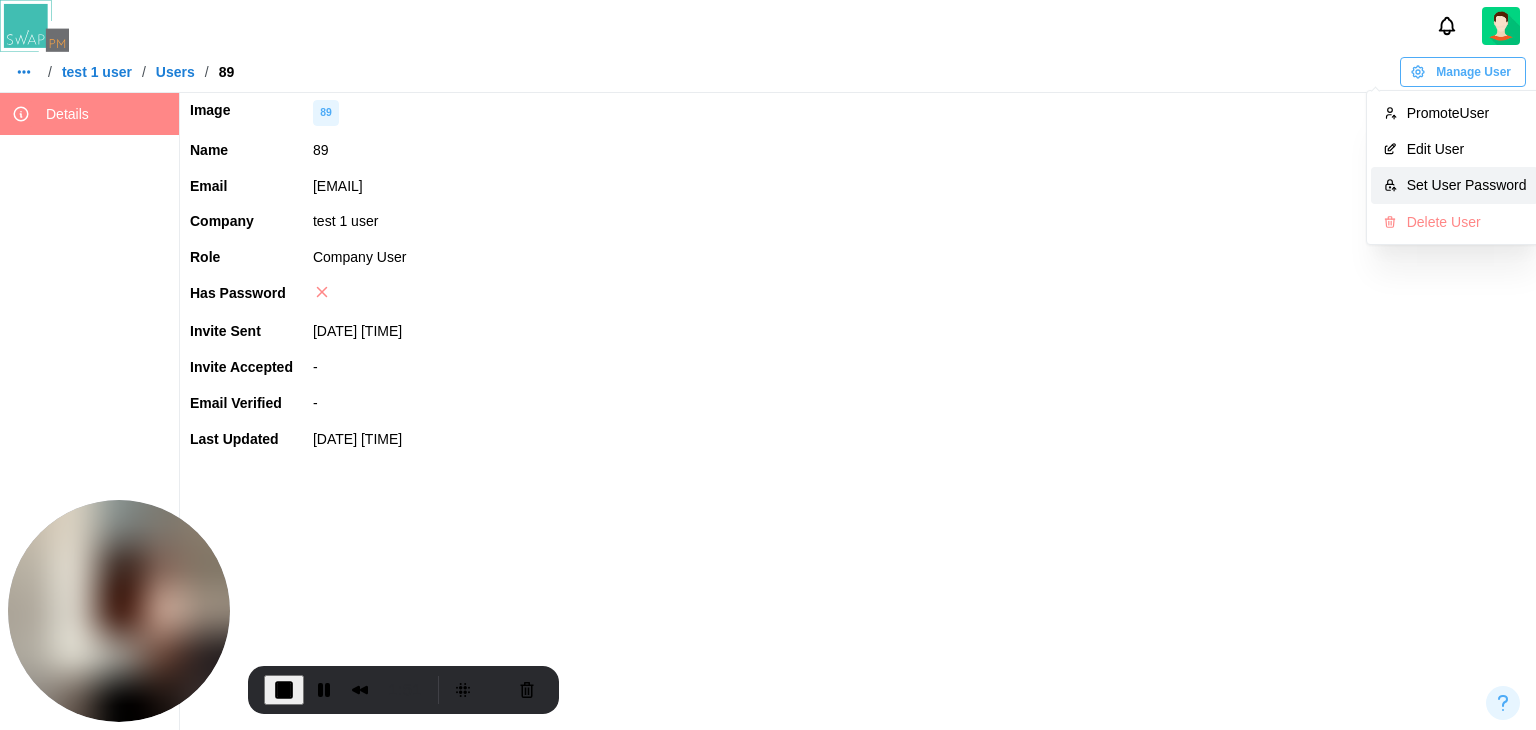 click on "Set User Password" at bounding box center (1467, 185) 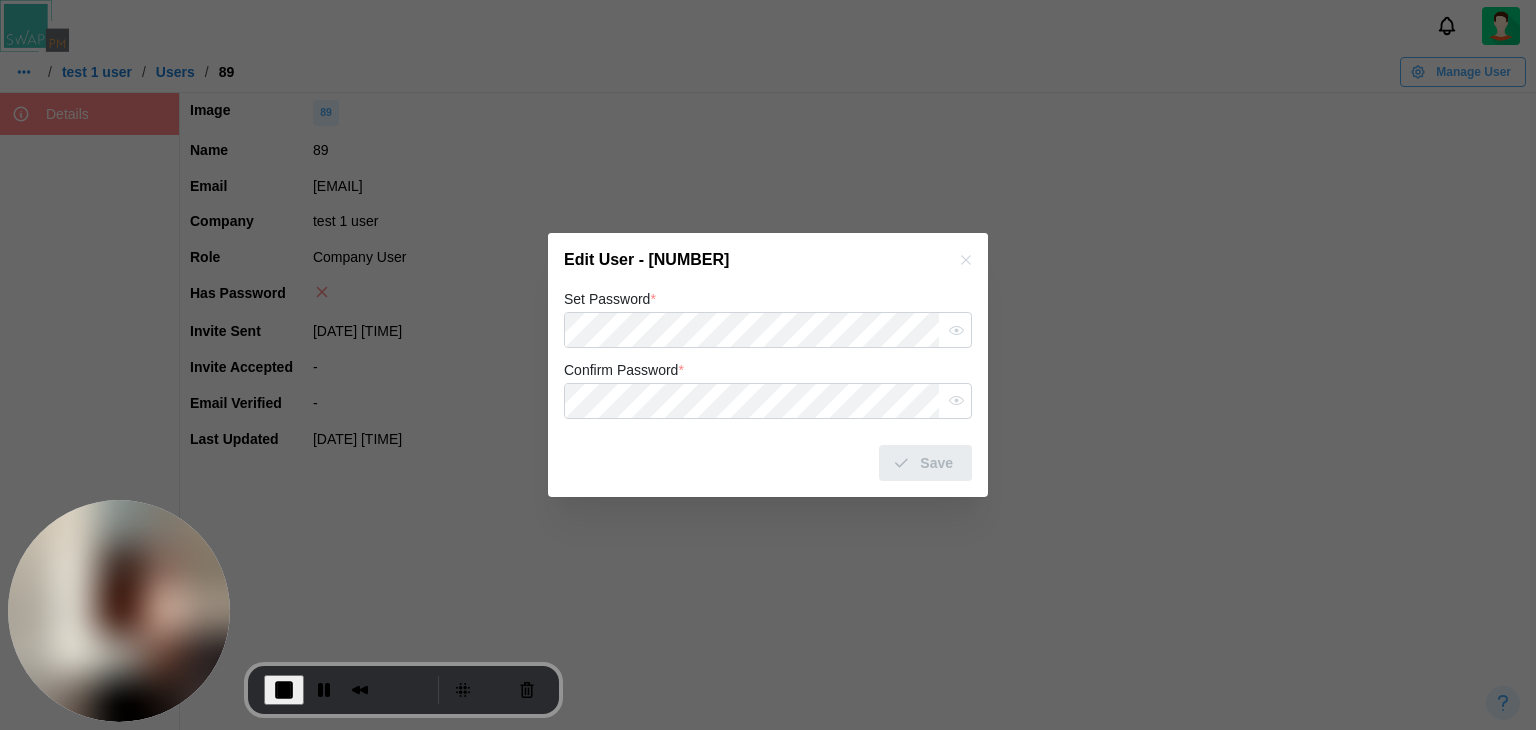 click on "Set Password  *" at bounding box center [768, 317] 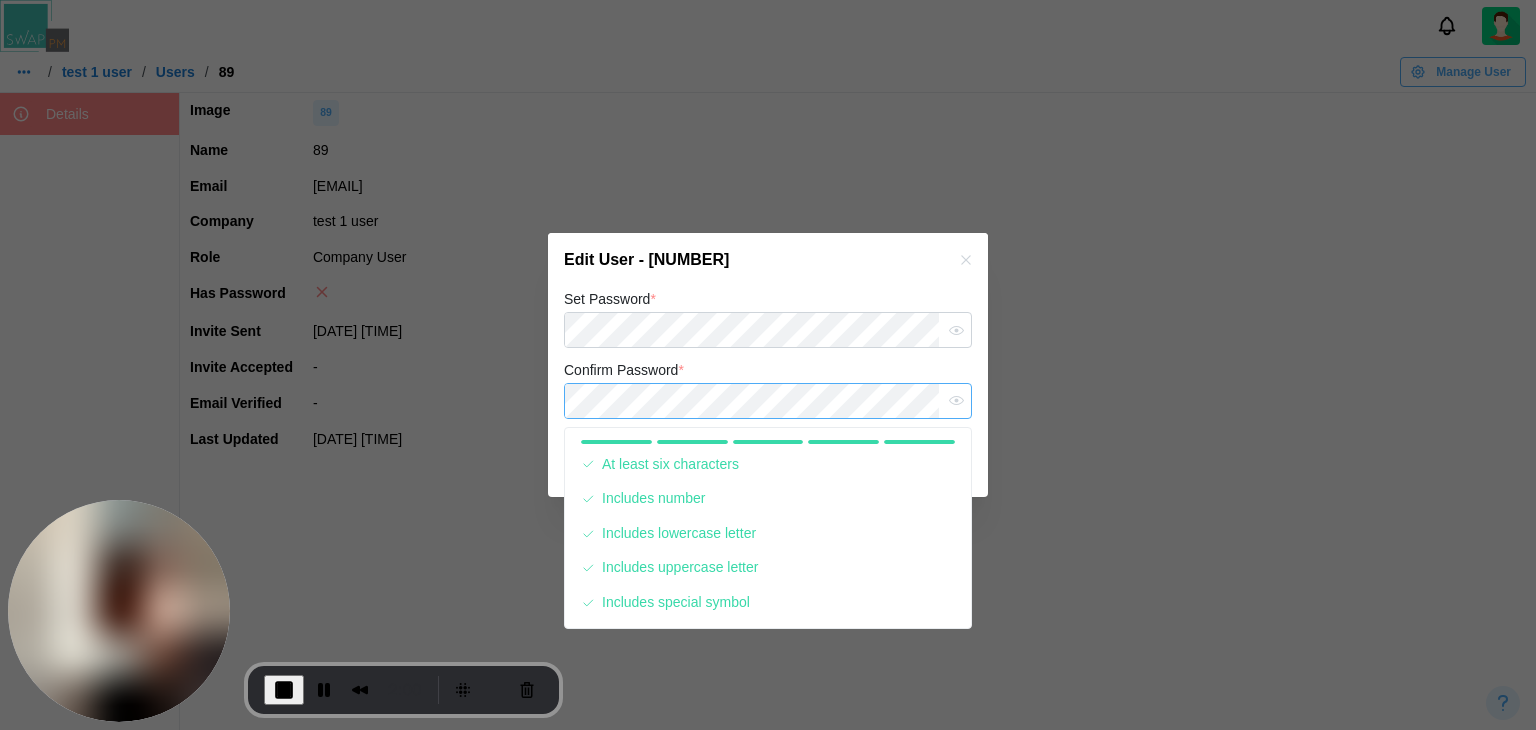 click on "Save" at bounding box center [925, 463] 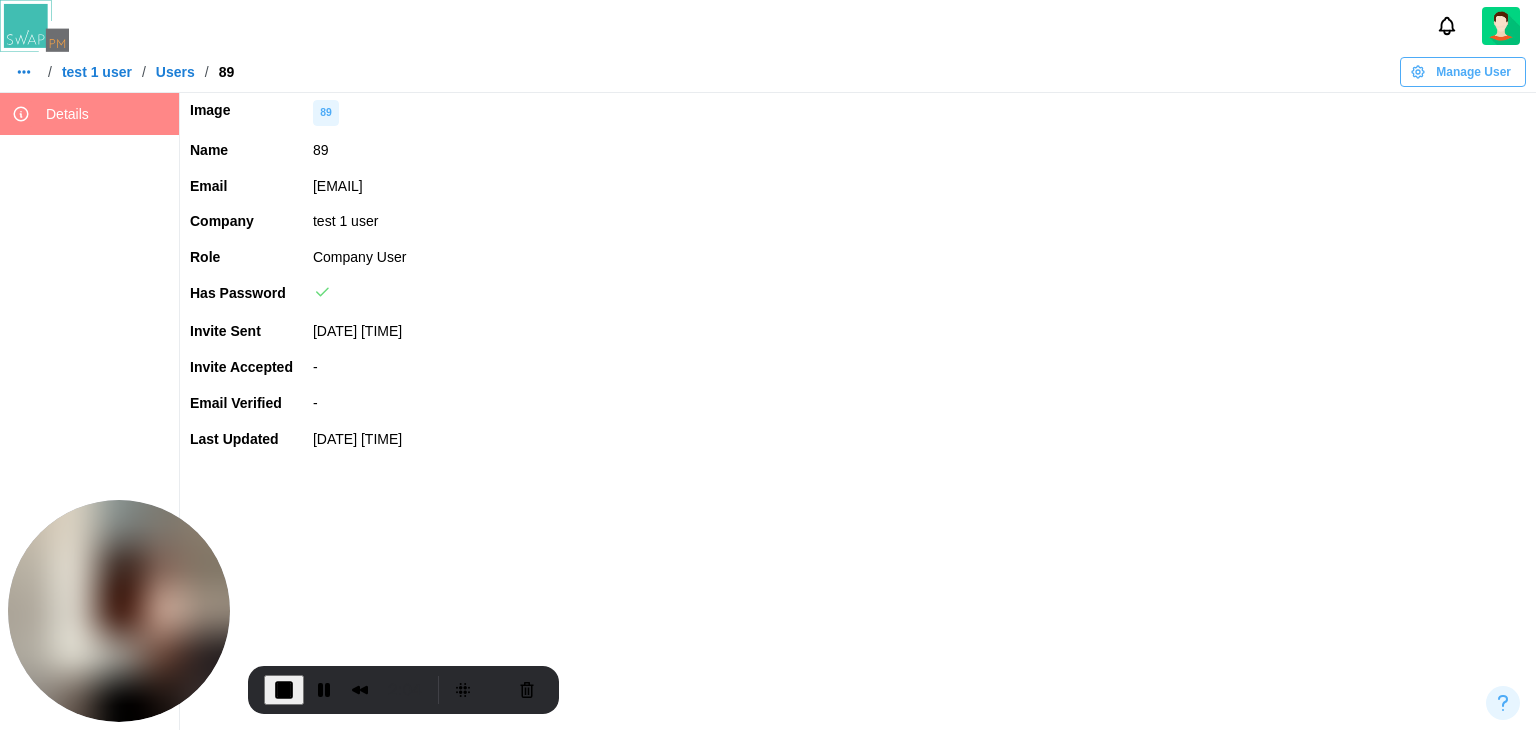 drag, startPoint x: 578, startPoint y: 202, endPoint x: 307, endPoint y: 189, distance: 271.3116 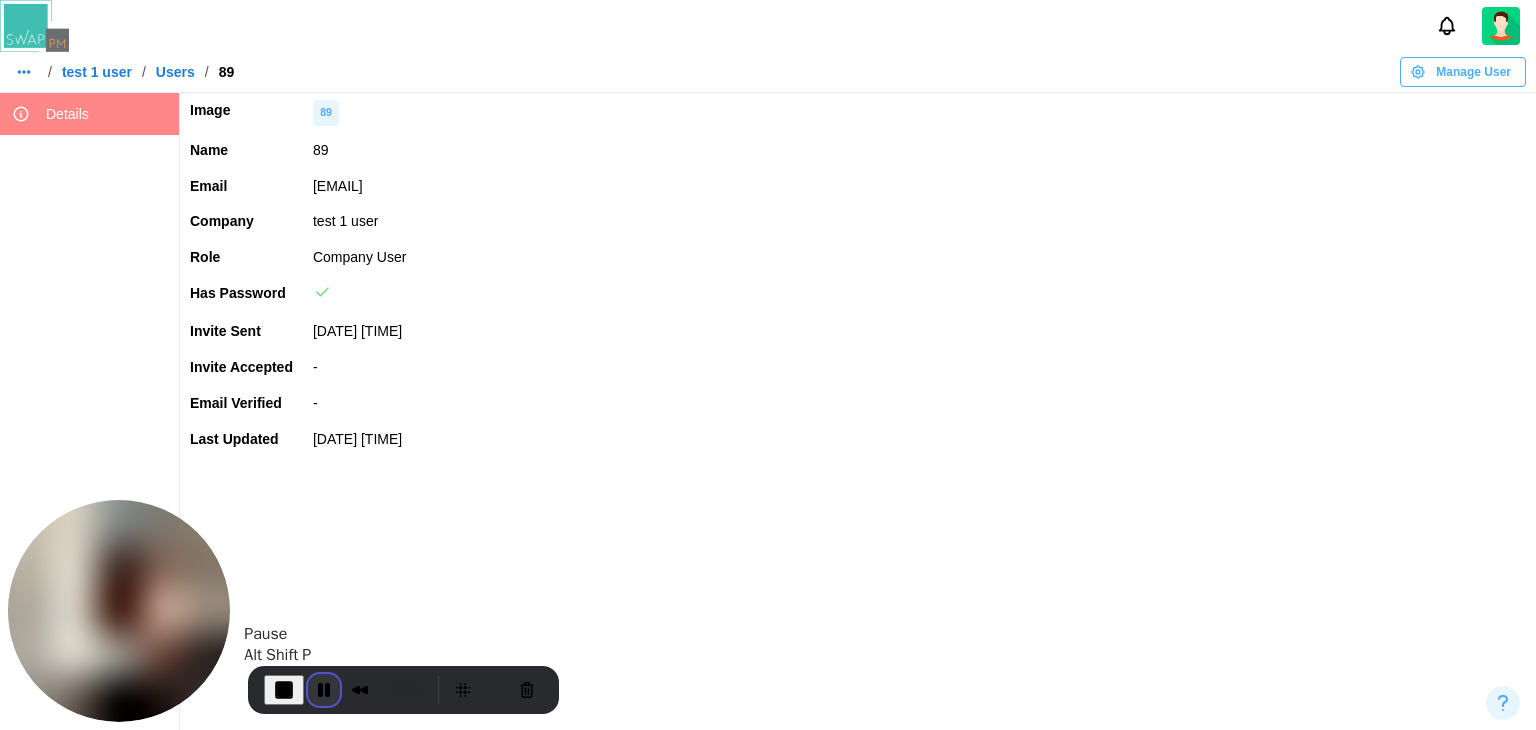 click at bounding box center [324, 690] 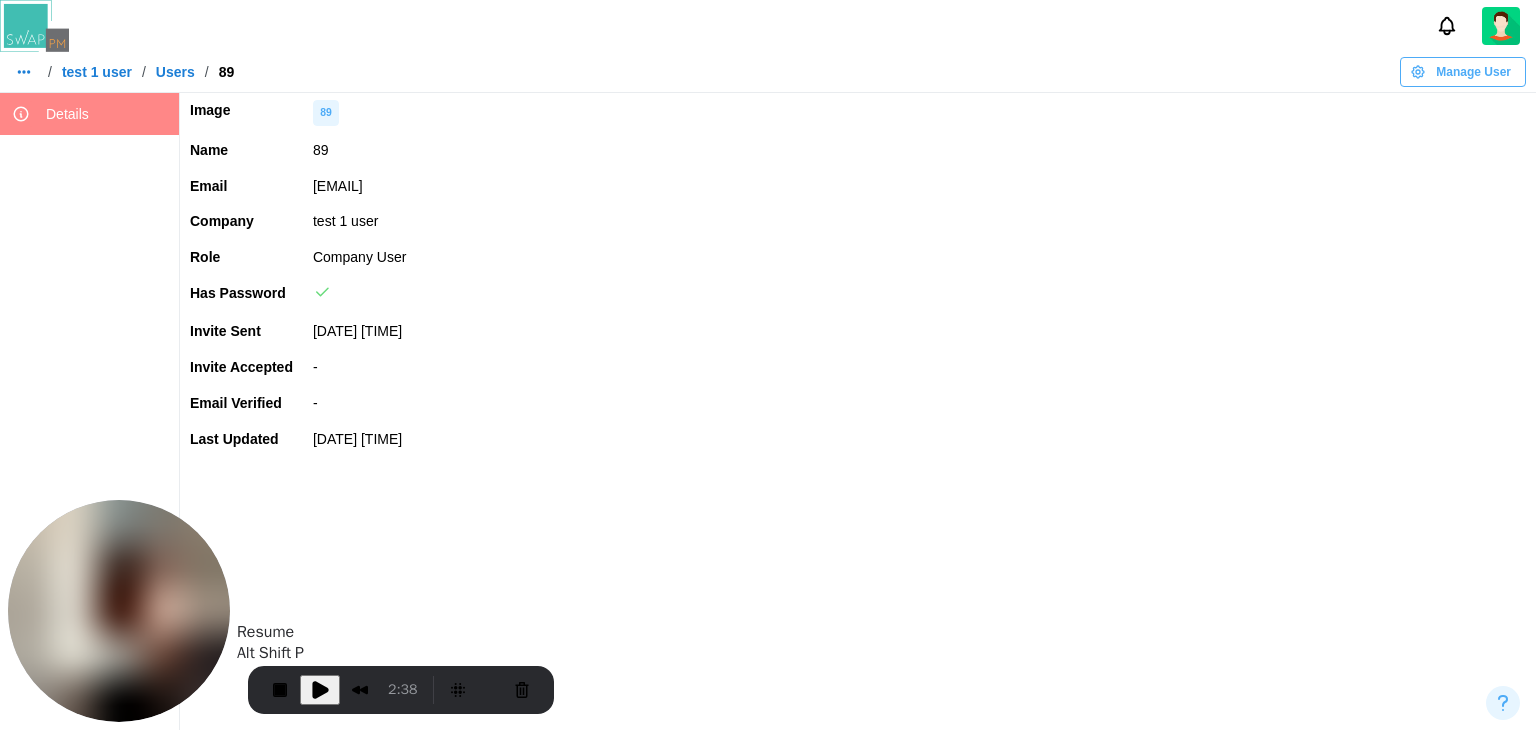 click at bounding box center (320, 690) 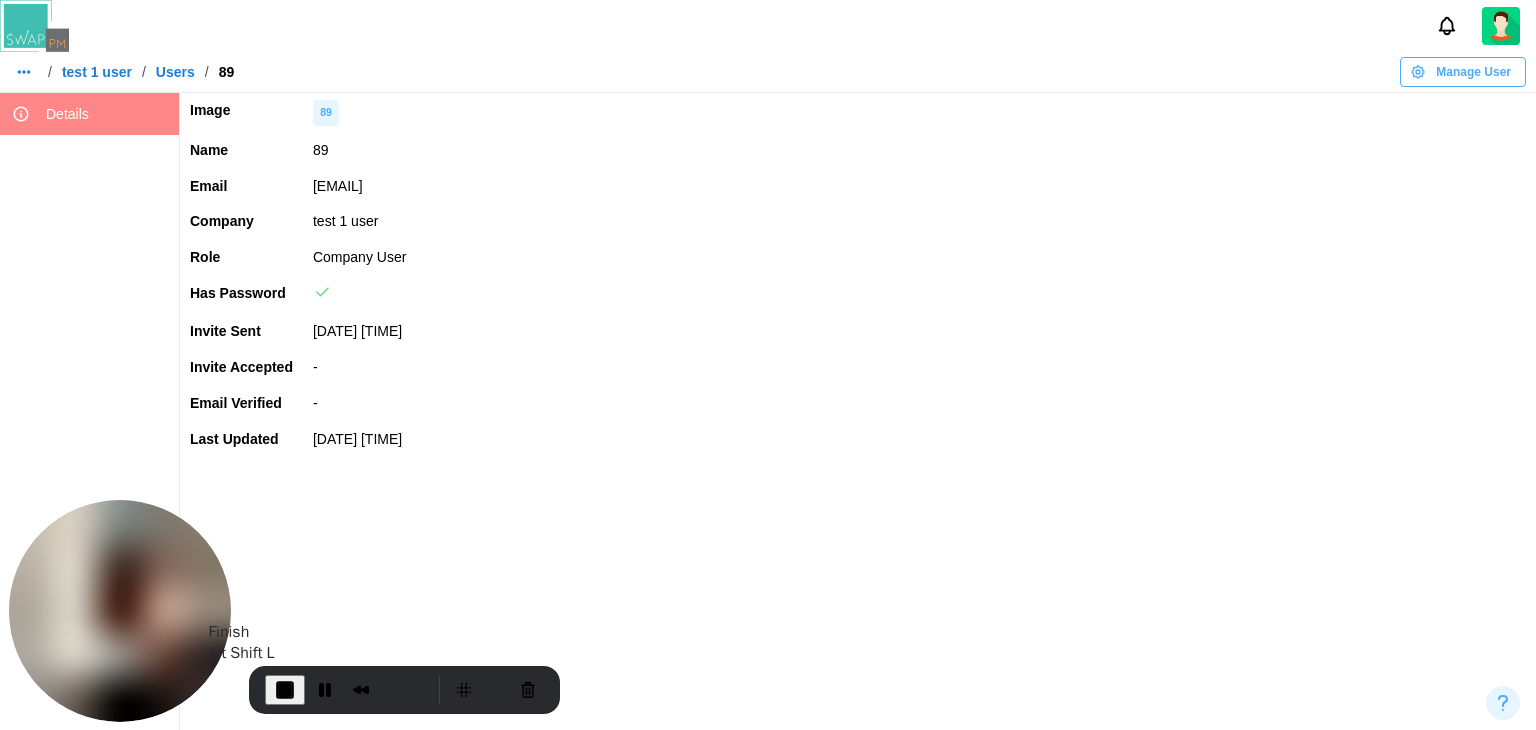 click at bounding box center (285, 690) 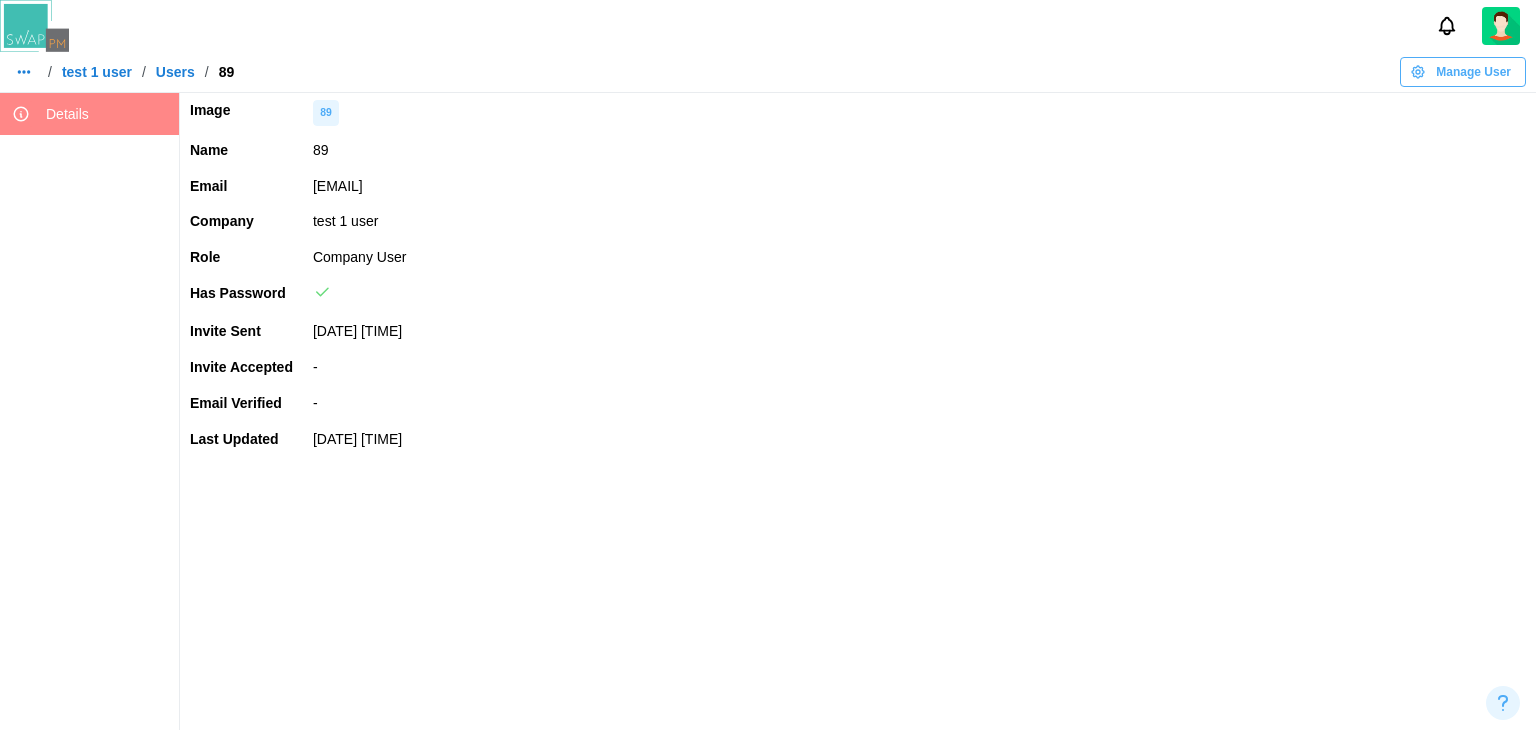 click on "Users" at bounding box center (175, 72) 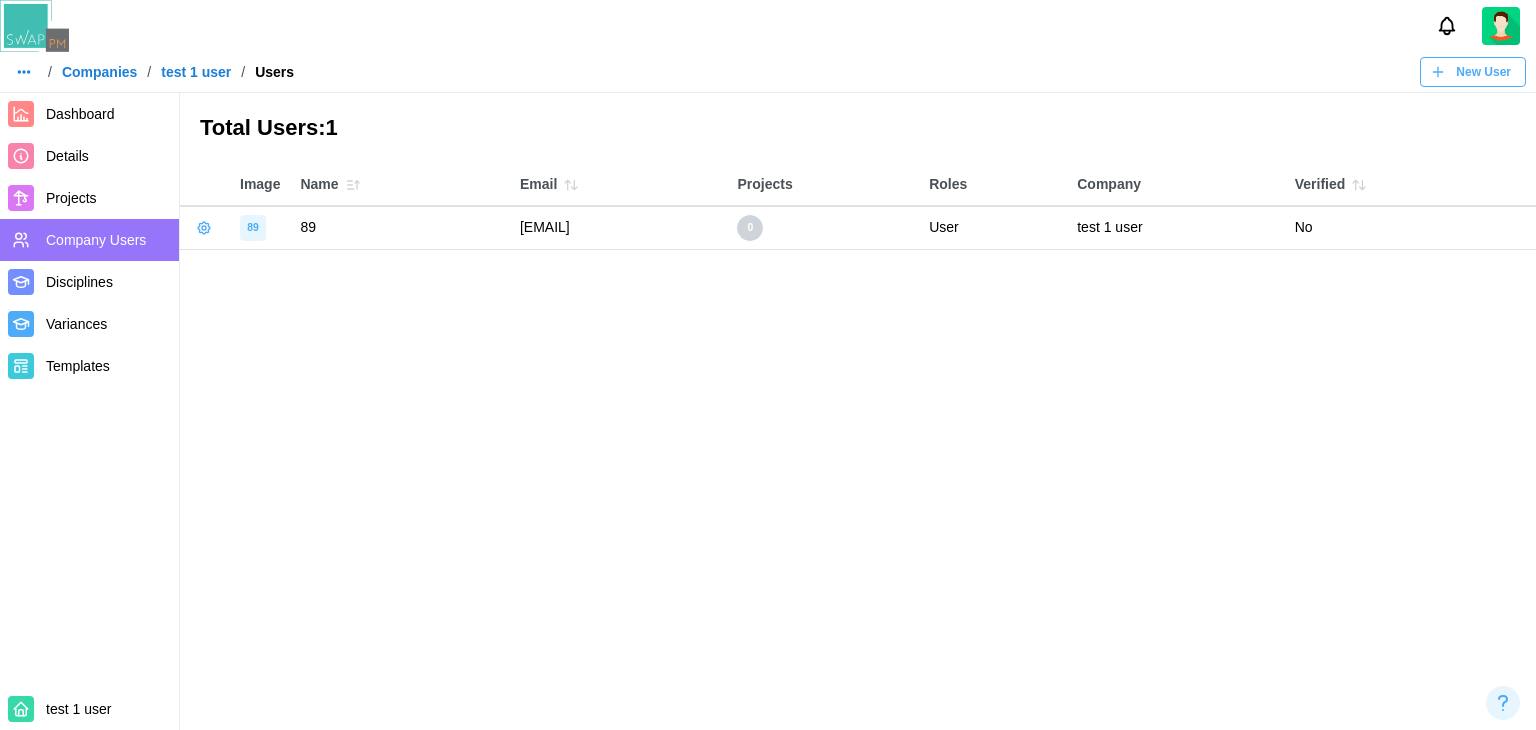 click on "Disciplines" at bounding box center (79, 282) 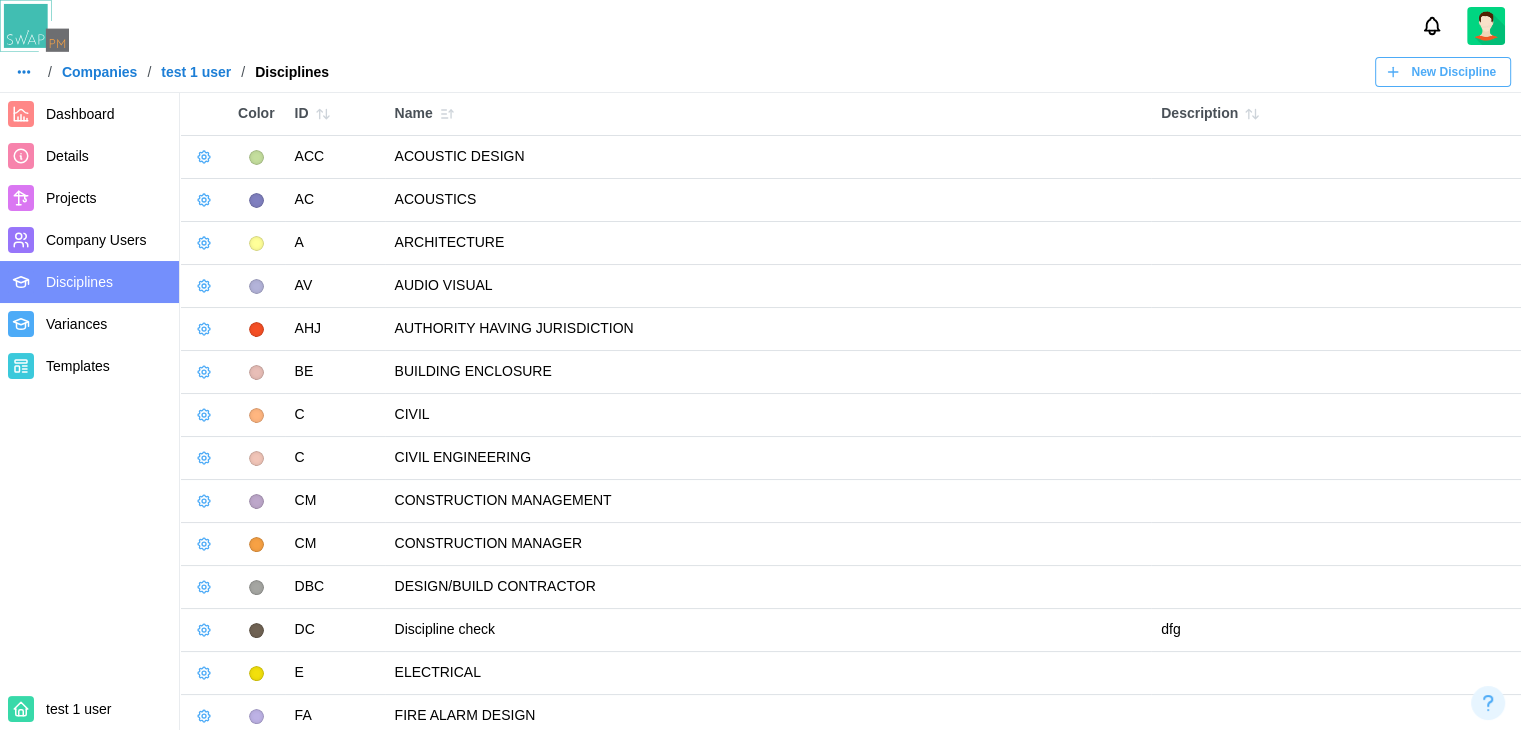 click on "Variances" at bounding box center [89, 324] 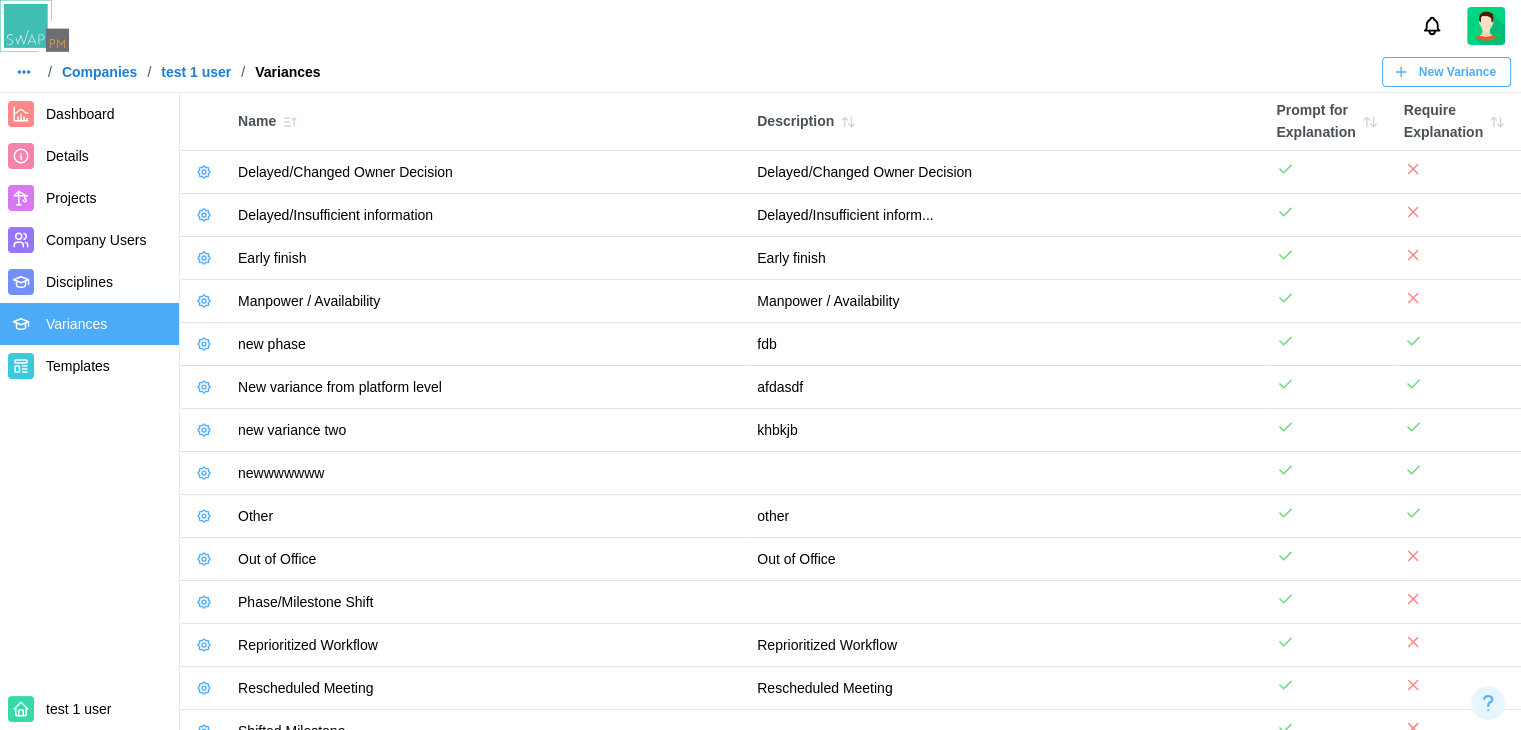 click on "Templates" at bounding box center [78, 366] 